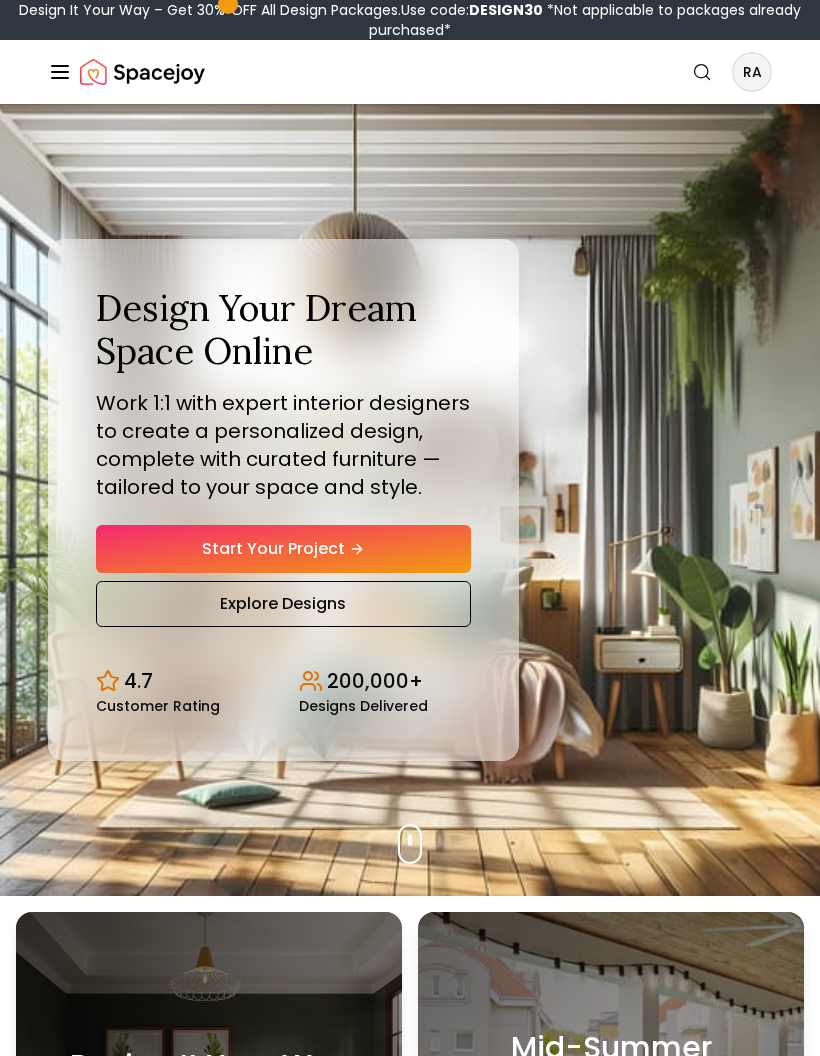 scroll, scrollTop: 0, scrollLeft: 0, axis: both 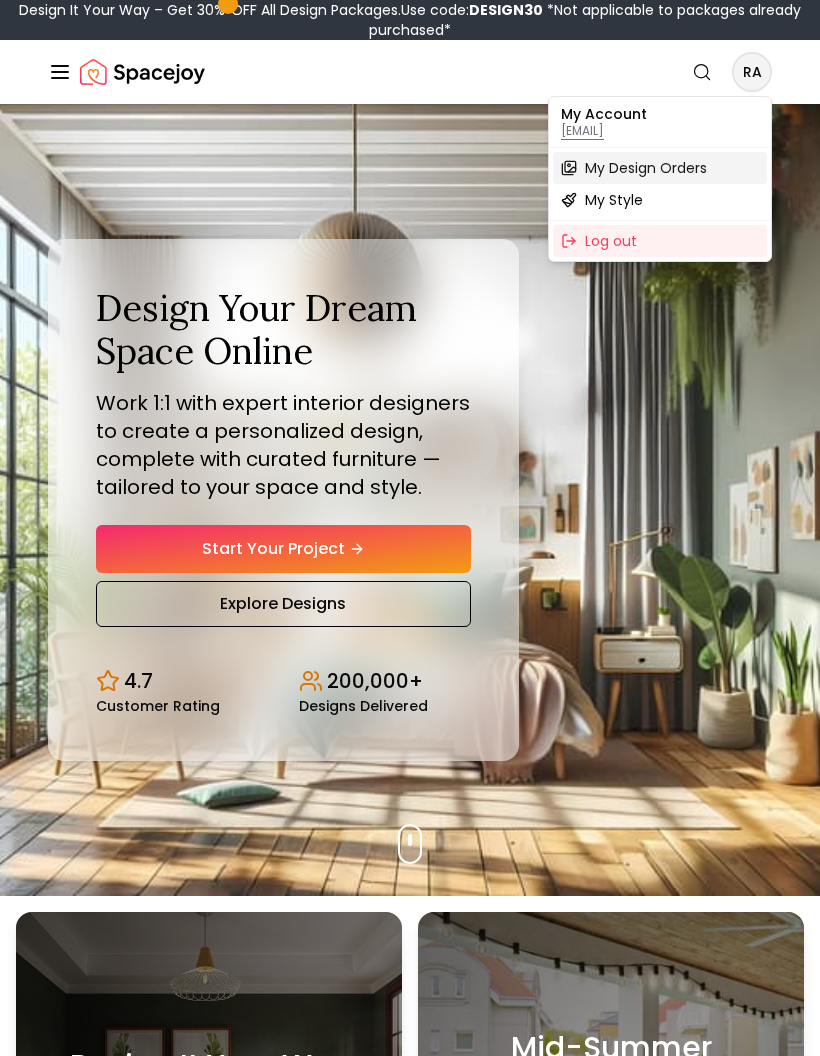click on "My Design Orders" at bounding box center [646, 168] 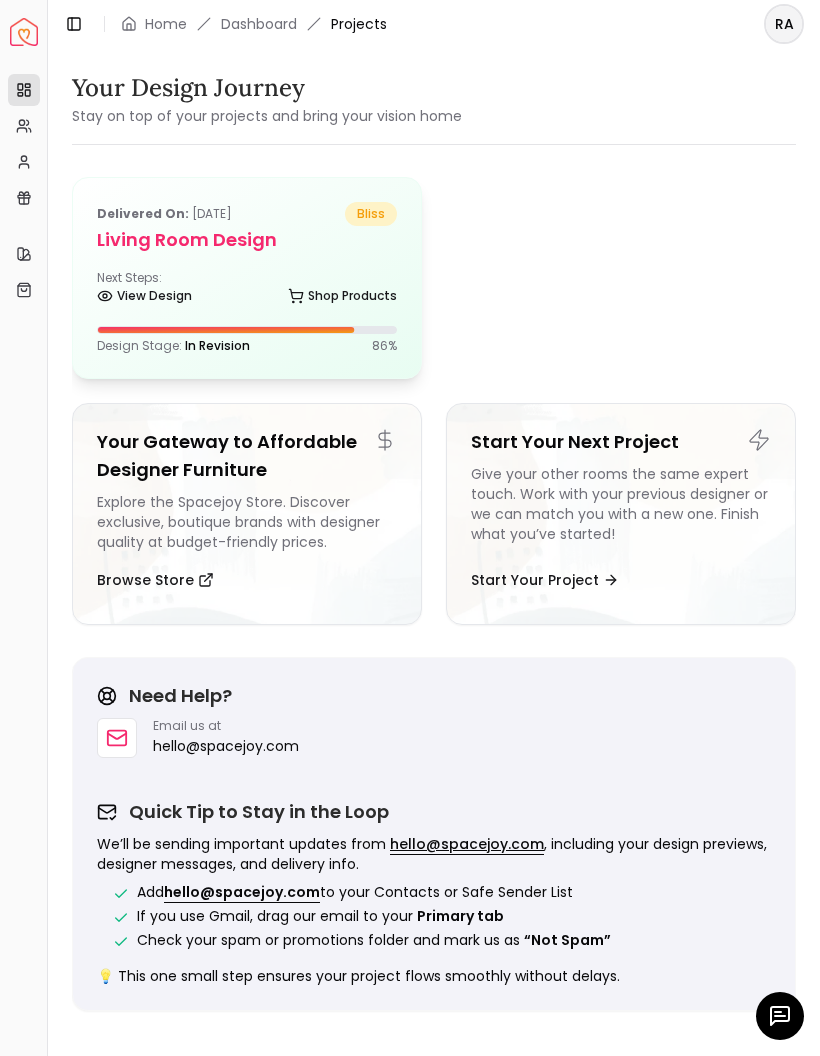 click on "Delivered on:   [DATE] bliss Living Room design Next Steps: View Design Shop Products Design Stage:   In Revision 86 %" at bounding box center (247, 278) 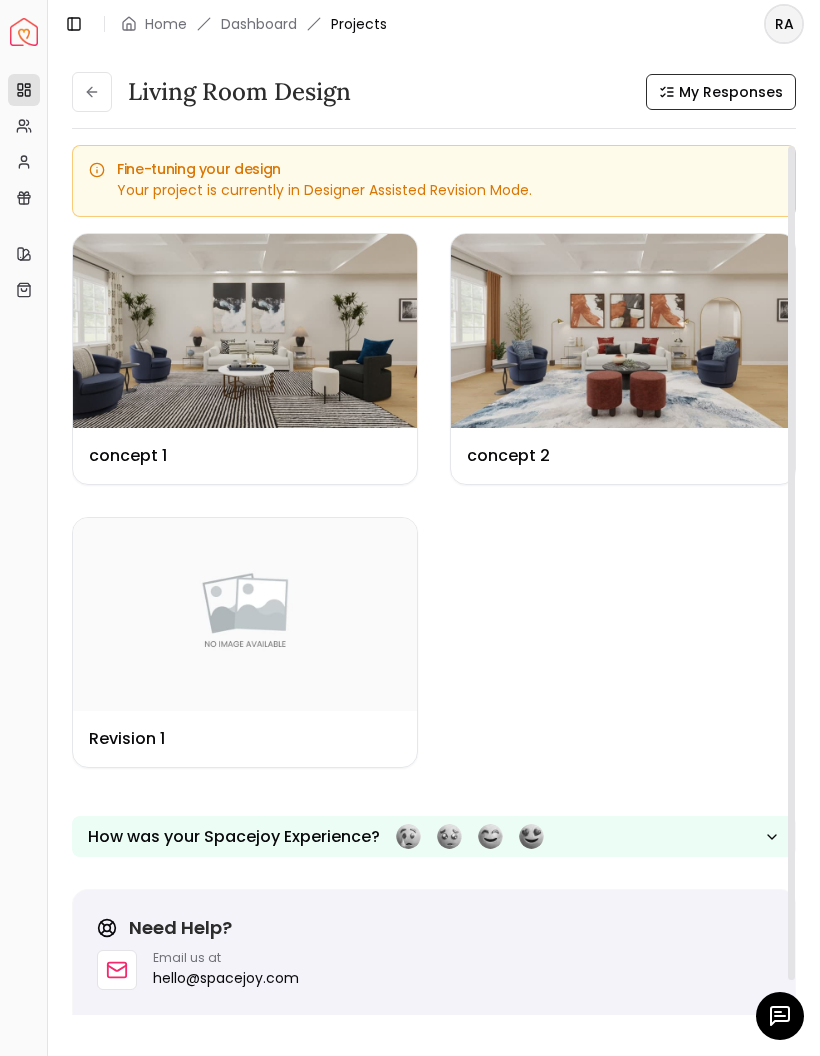 scroll, scrollTop: 0, scrollLeft: 0, axis: both 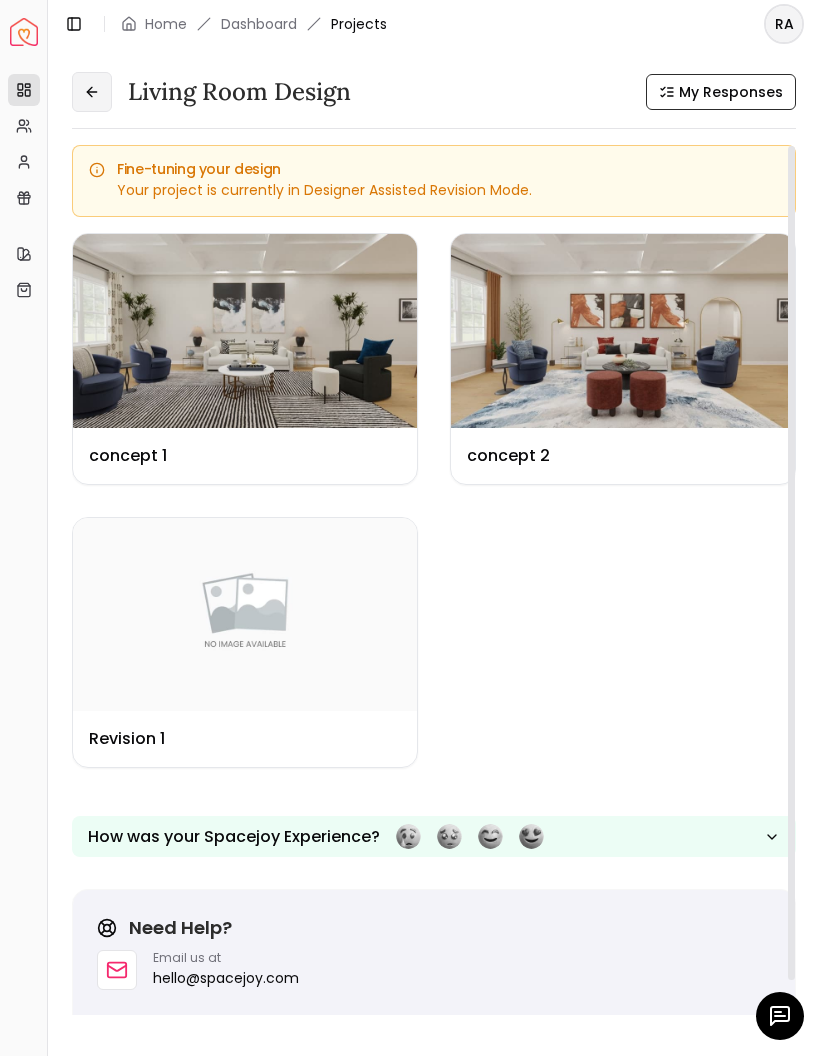 click at bounding box center (92, 92) 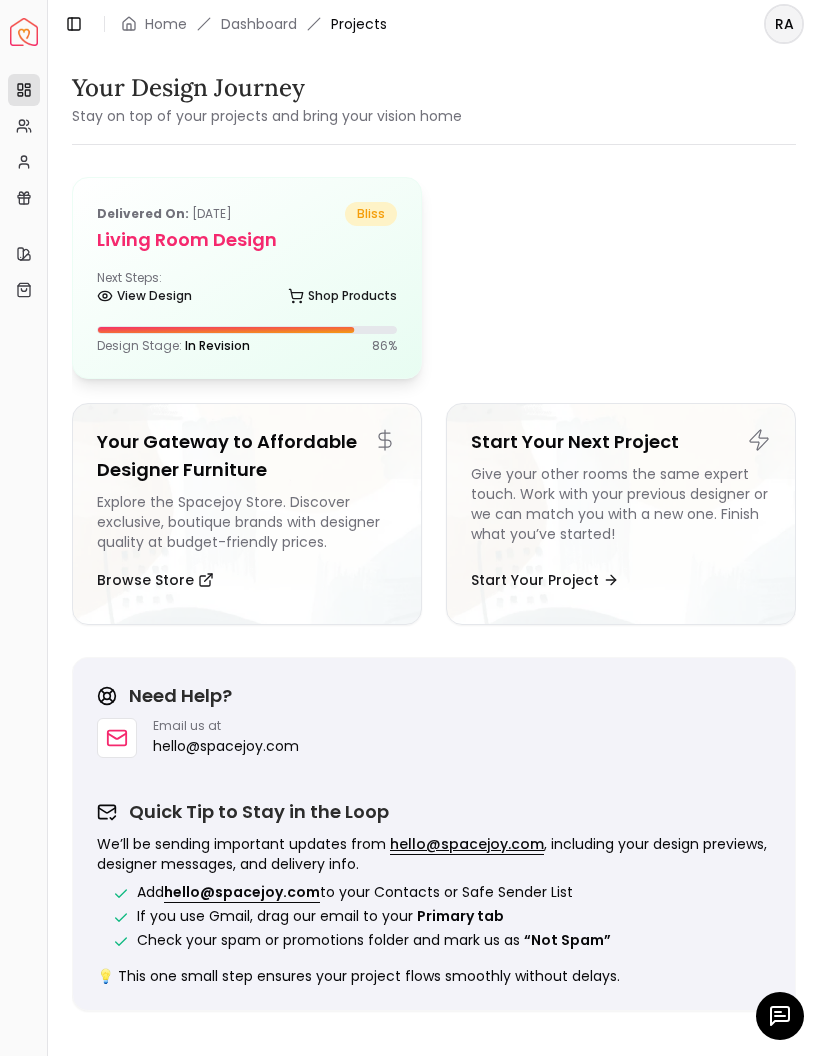 click on "Next Steps: View Design Shop Products" at bounding box center [247, 290] 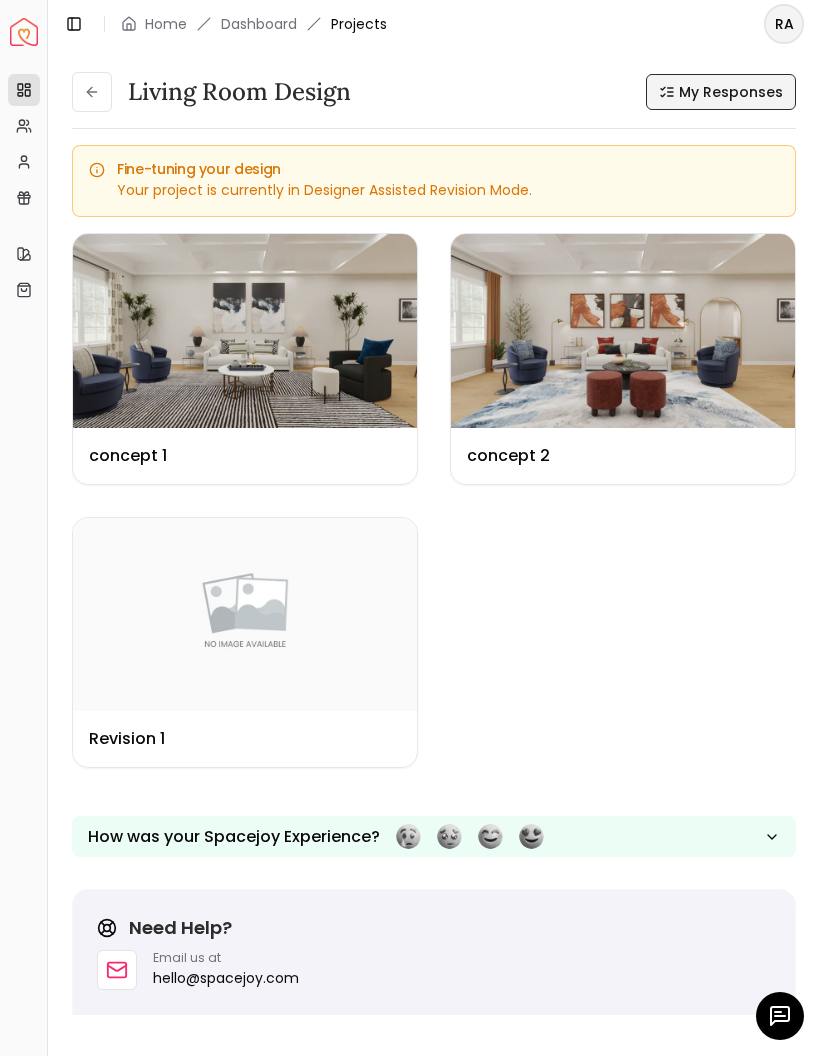click on "My Responses" at bounding box center [721, 92] 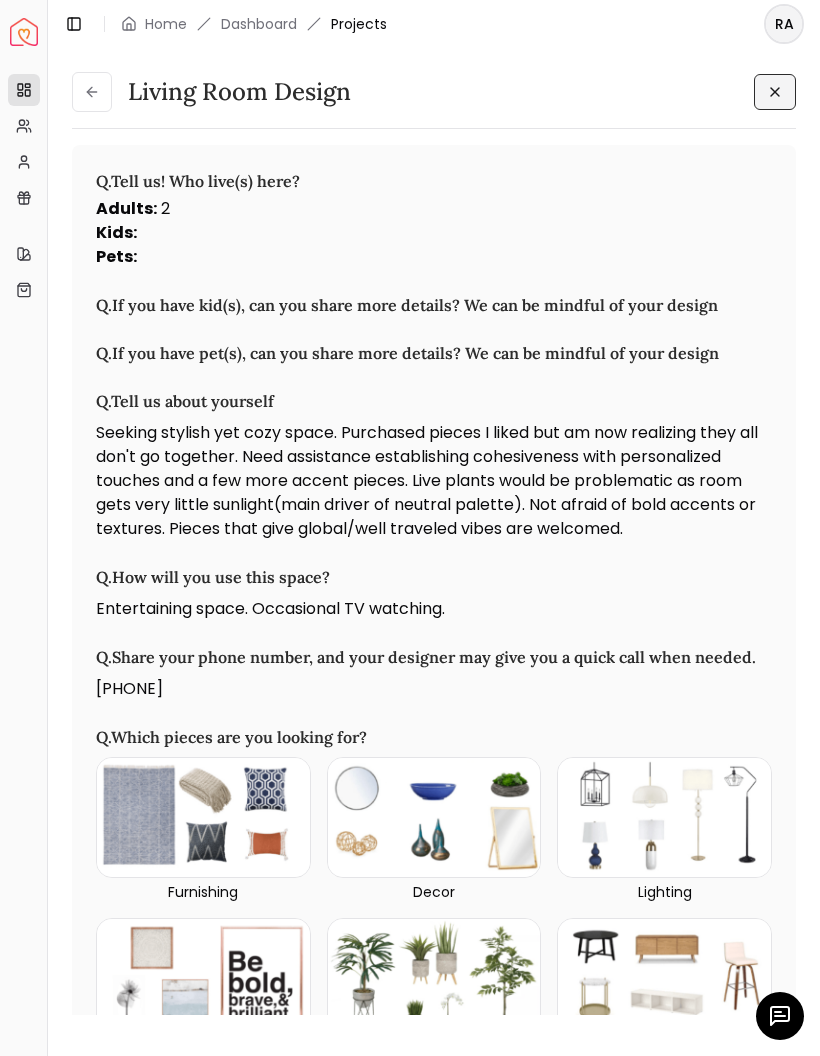 click at bounding box center (775, 92) 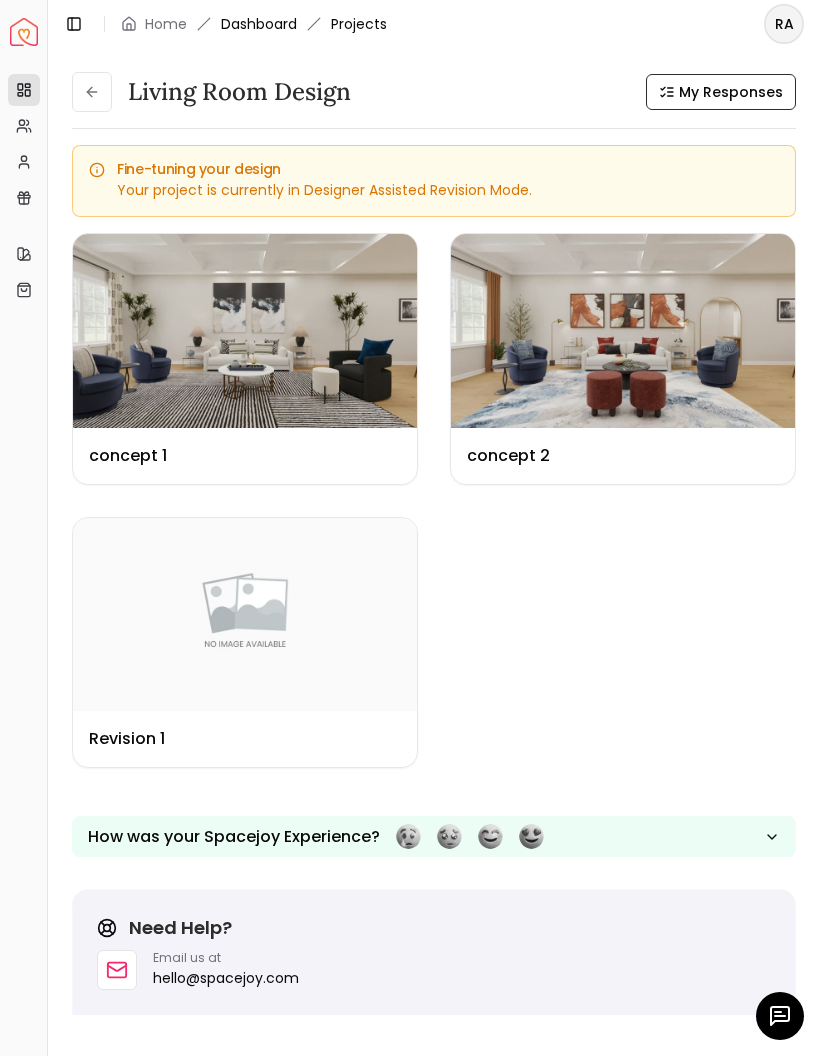 click on "Dashboard" at bounding box center [259, 24] 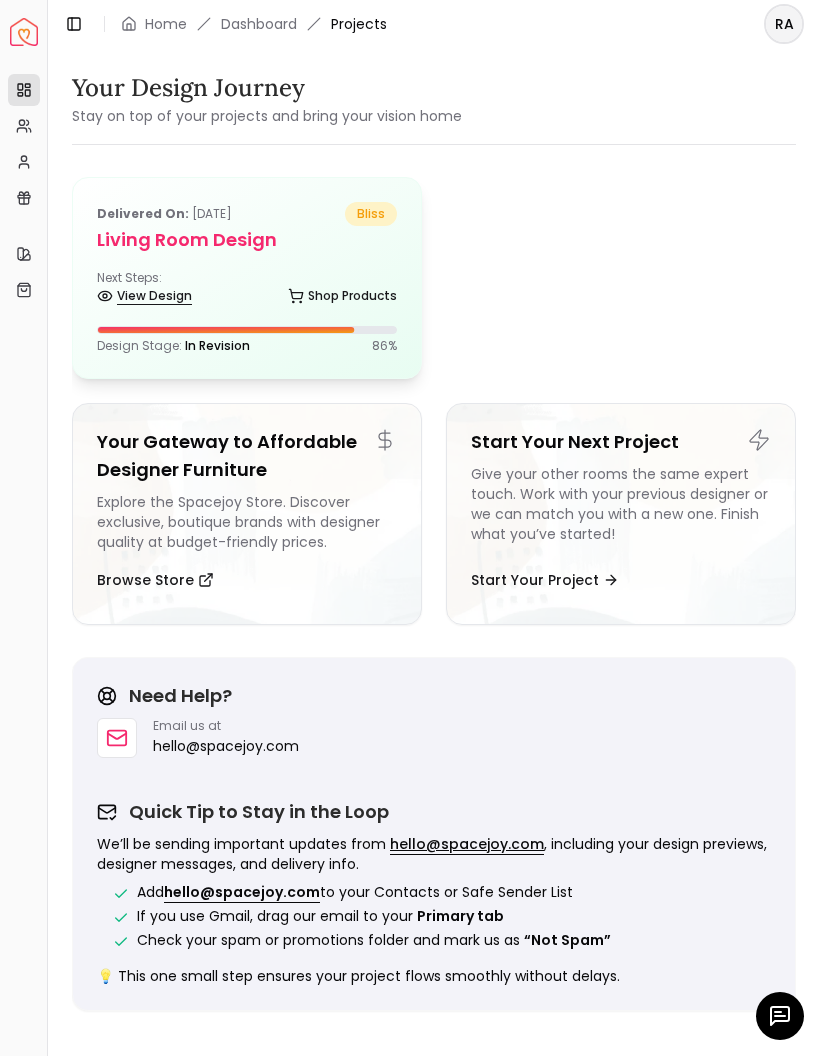 click on "View Design" at bounding box center [144, 296] 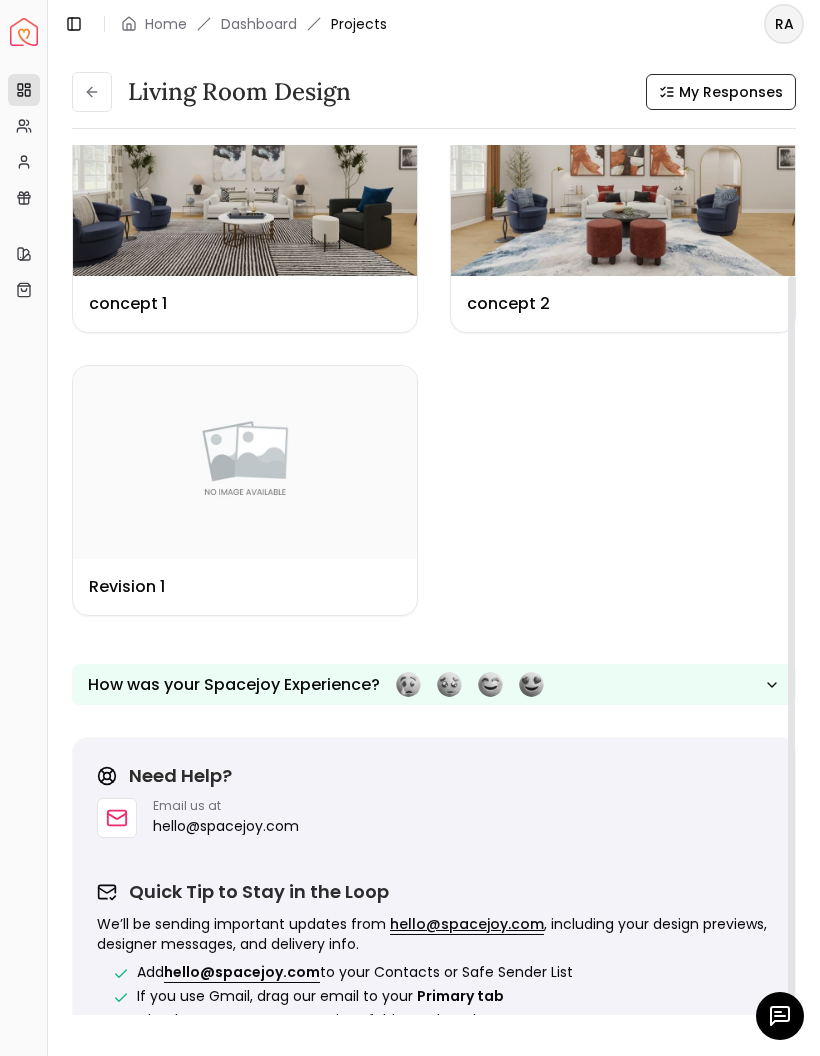 scroll, scrollTop: 148, scrollLeft: 0, axis: vertical 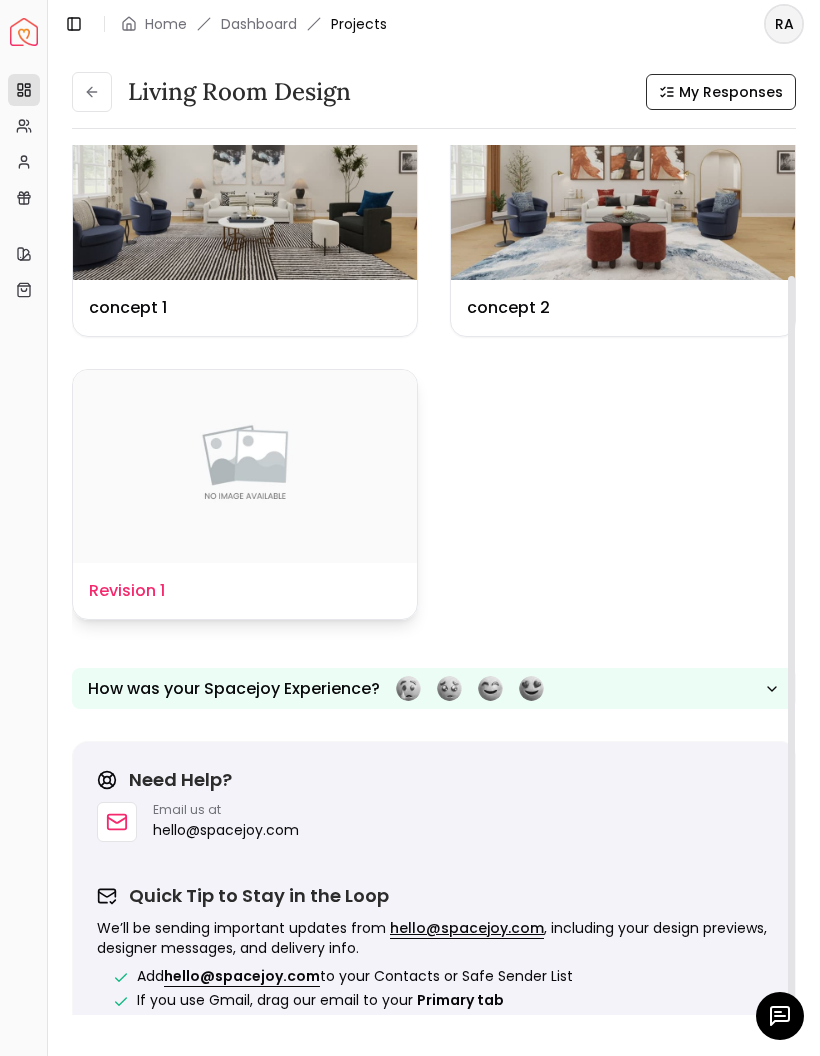 click on "Design Name Revision 1" at bounding box center (245, 591) 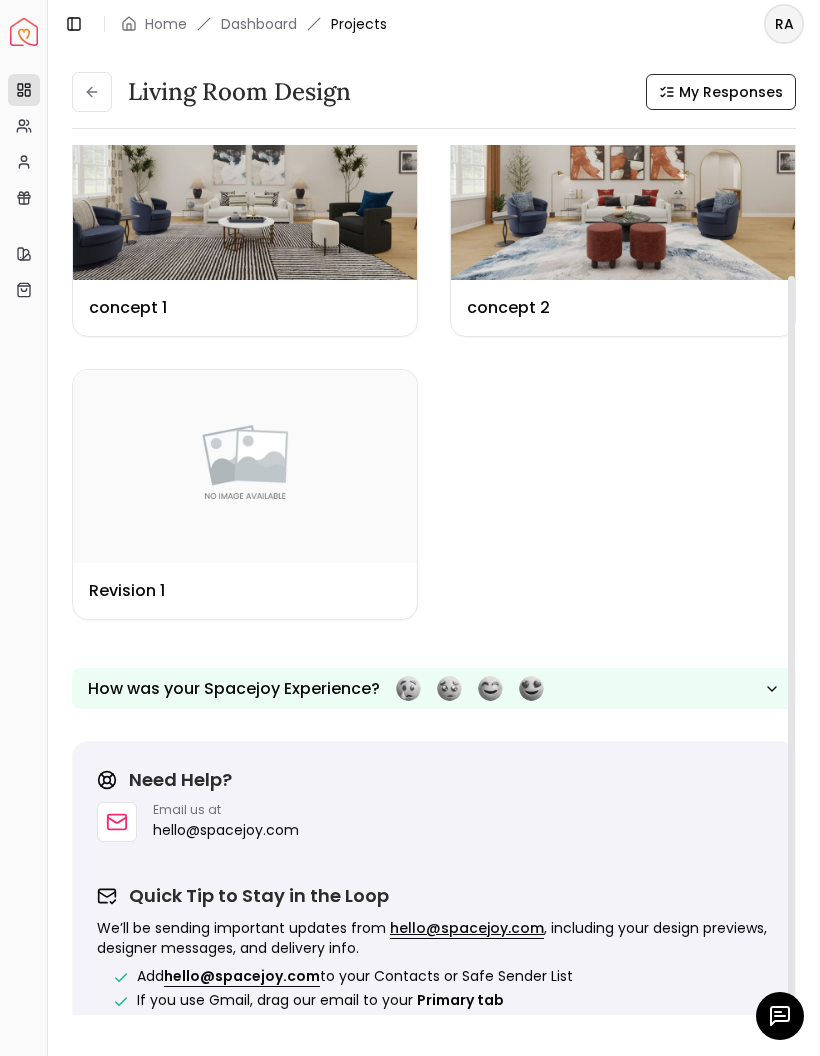 click 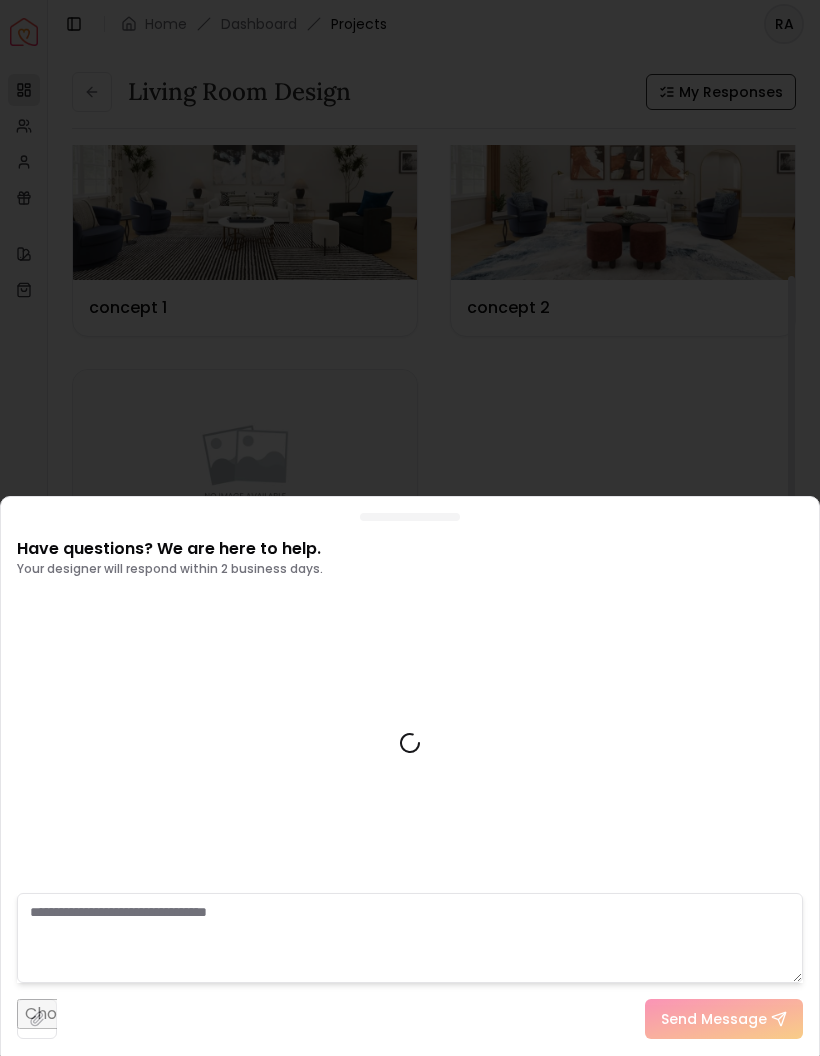 scroll, scrollTop: 2040, scrollLeft: 0, axis: vertical 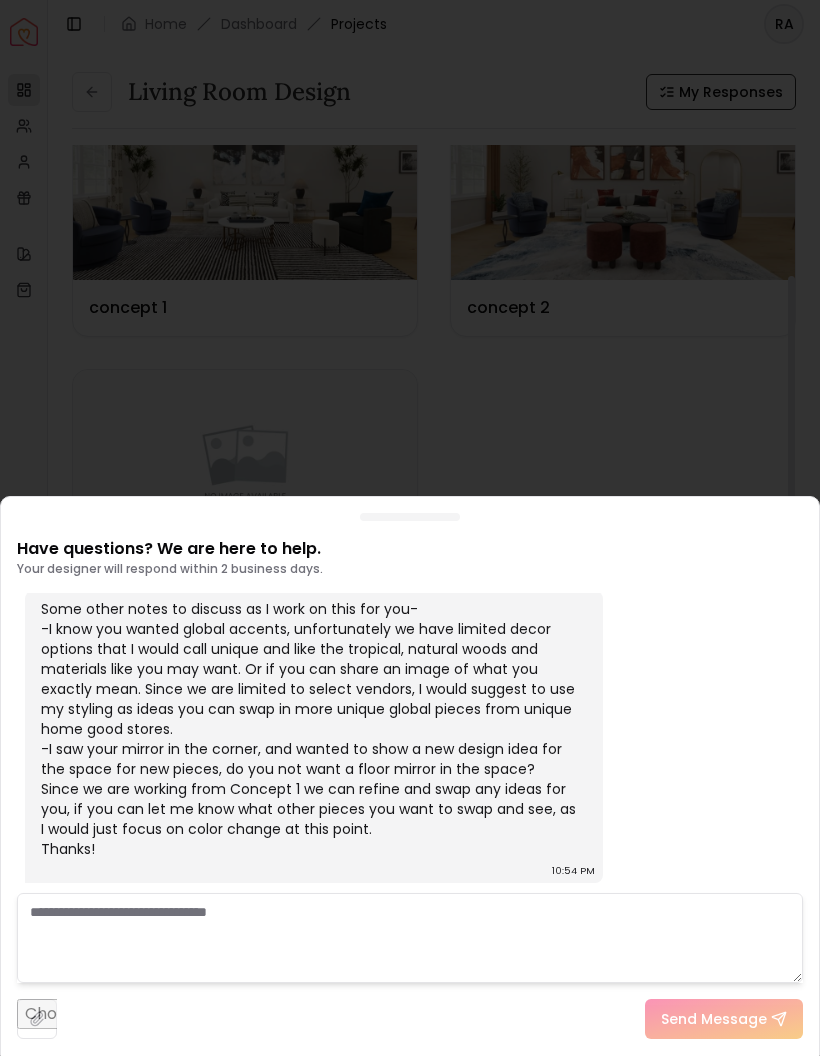 click at bounding box center (410, 528) 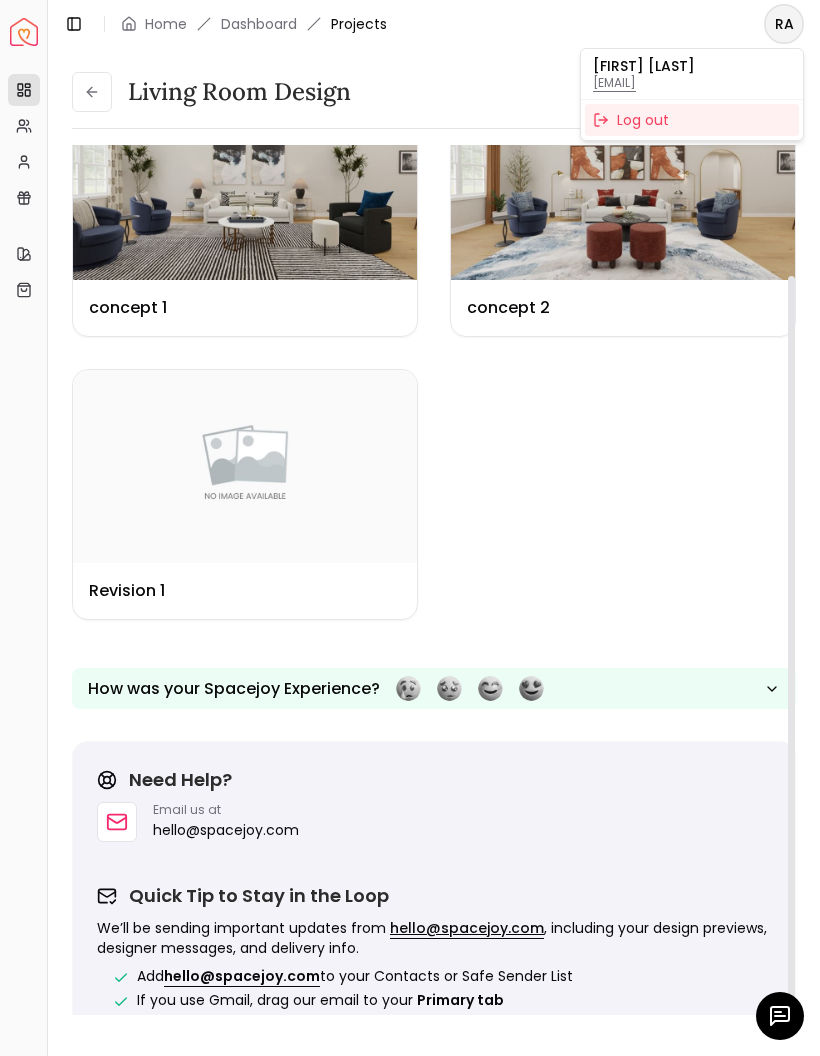 click on "Spacejoy Dashboard Overview Projects My Referrals My Profile Gift Card Balance Quick Links My Style My Store Toggle Sidebar Home Dashboard Projects RA Living Room design  My Responses Fine-tuning your design Your project is currently in Designer Assisted Revision Mode. Design Name concept 1 Design Name concept 2 Design Name Revision 1 How was your Spacejoy Experience? Need Help? Email us at support@example.com Quick Tip to Stay in the Loop We’ll be sending important updates from   support@example.com , including your design previews, designer messages, and delivery info. Add  support@example.com  to your Contacts or Safe Sender List If you use Gmail, drag our email to your   Primary tab Check your spam or promotions folder and mark us as   “Not Spam” 💡 This one small step ensures your project flows smoothly without delays. Have questions? We are here to help. Your designer will respond within 2 business days. [DATE] support@example.com support@example.com [TIME] [DATE] [TIME] [TIME] [TIME]" at bounding box center [410, 528] 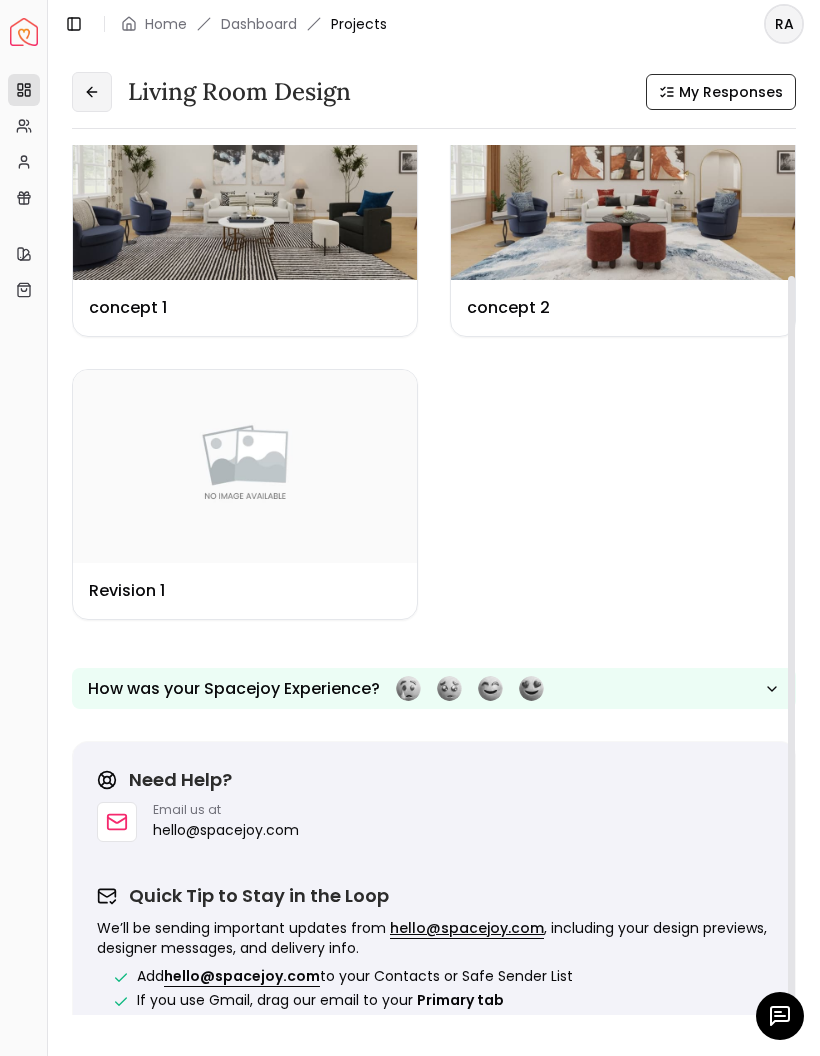 click at bounding box center [92, 92] 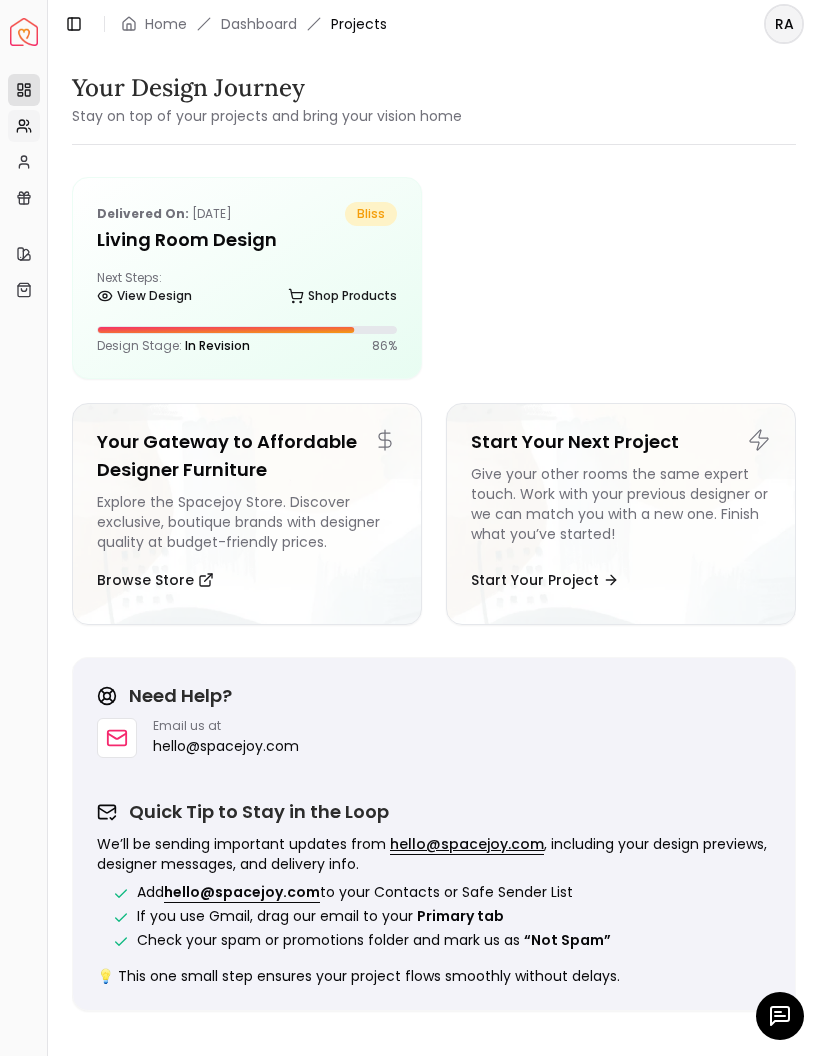 click on "My Referrals" at bounding box center (24, 126) 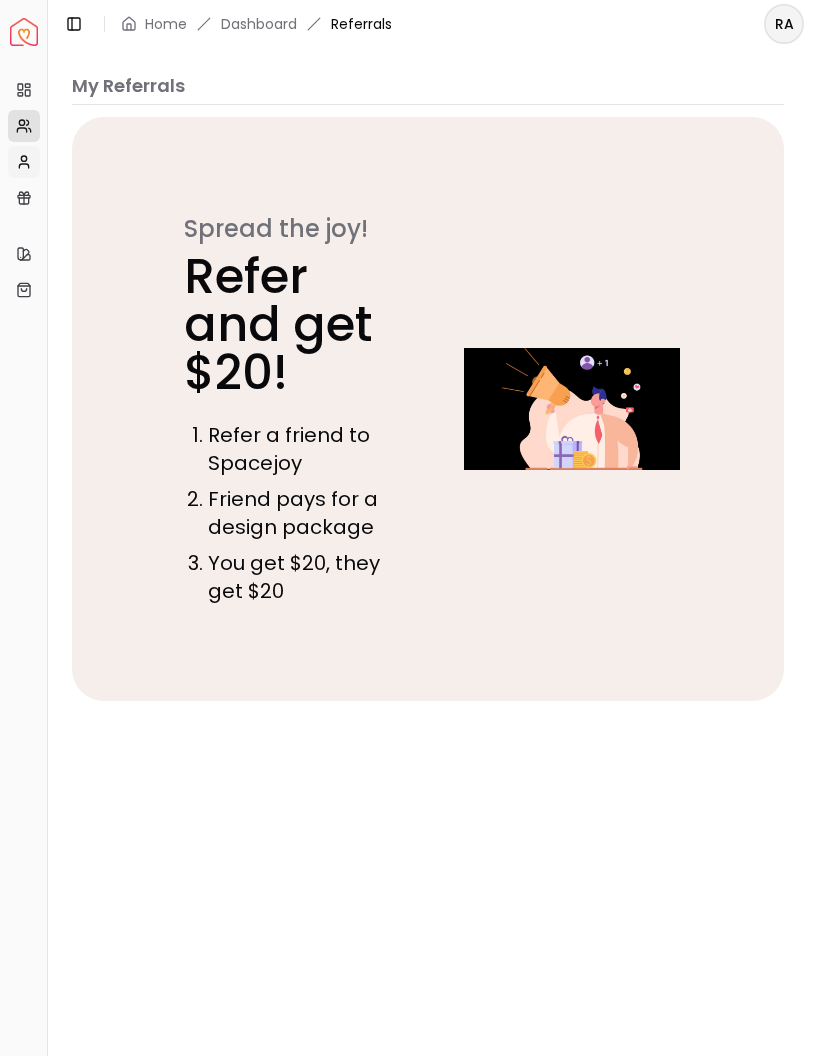 click on "My Profile" at bounding box center [24, 162] 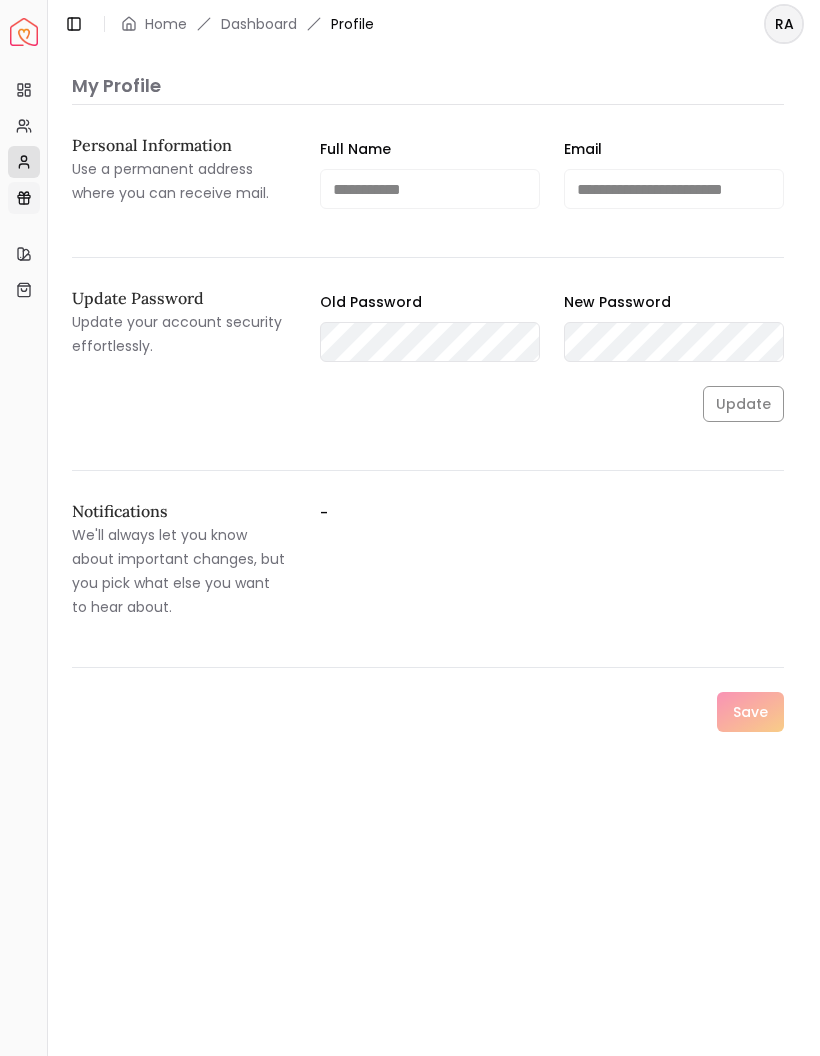 click 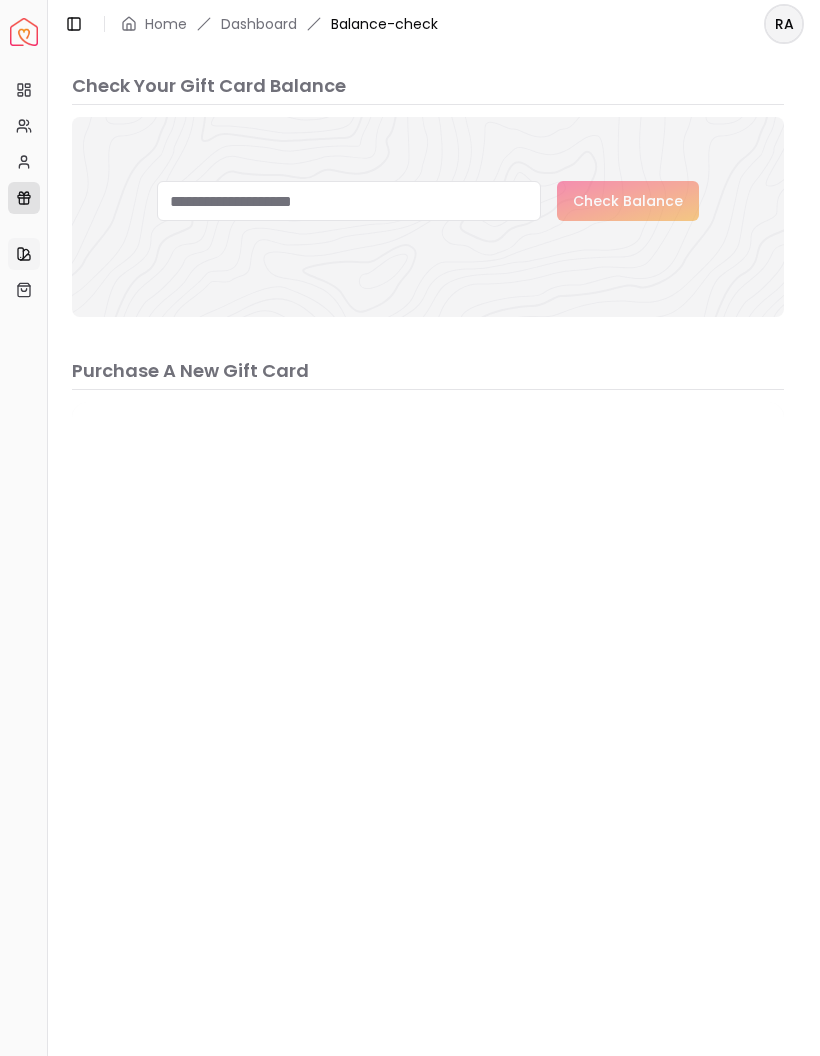 click on "My Style" at bounding box center [24, 254] 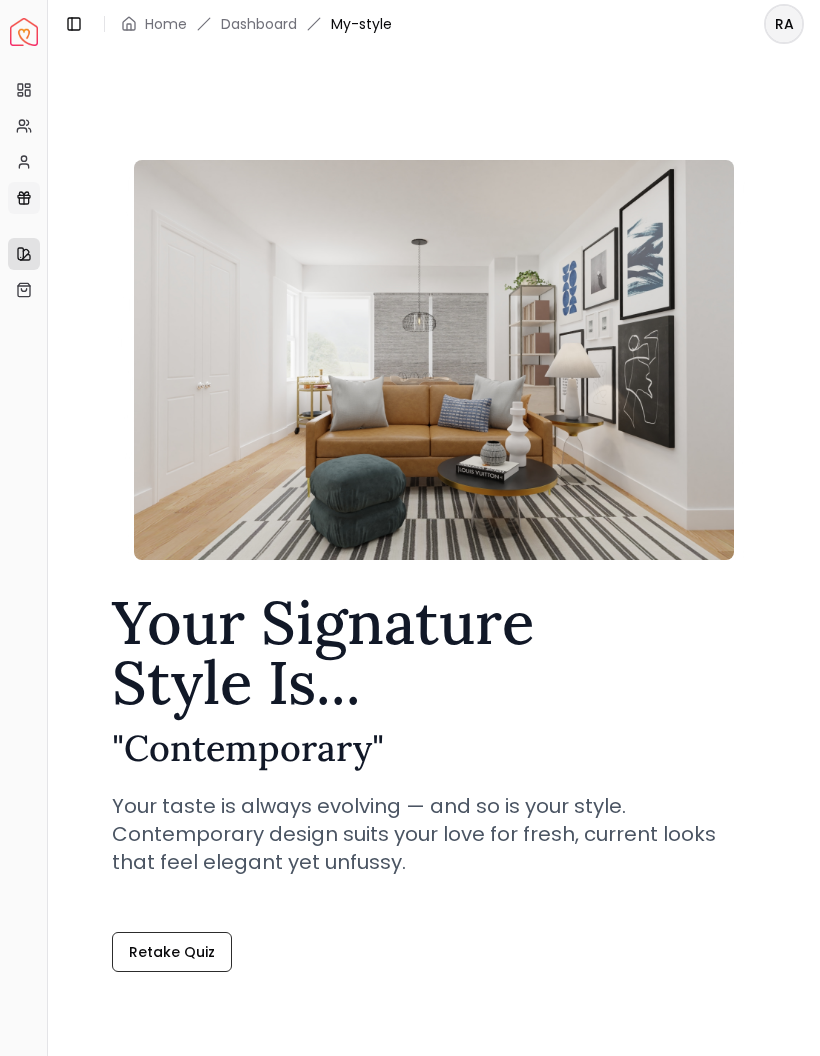 click on "Gift Card Balance" at bounding box center (24, 198) 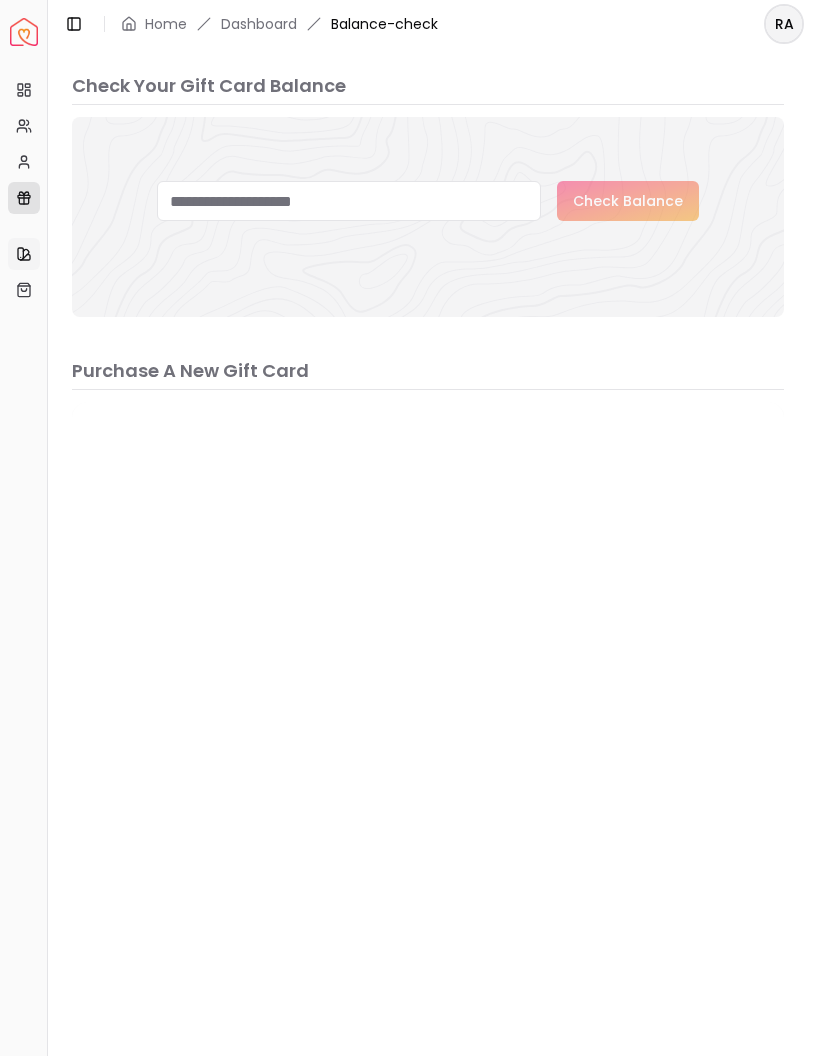click on "My Style" at bounding box center (24, 254) 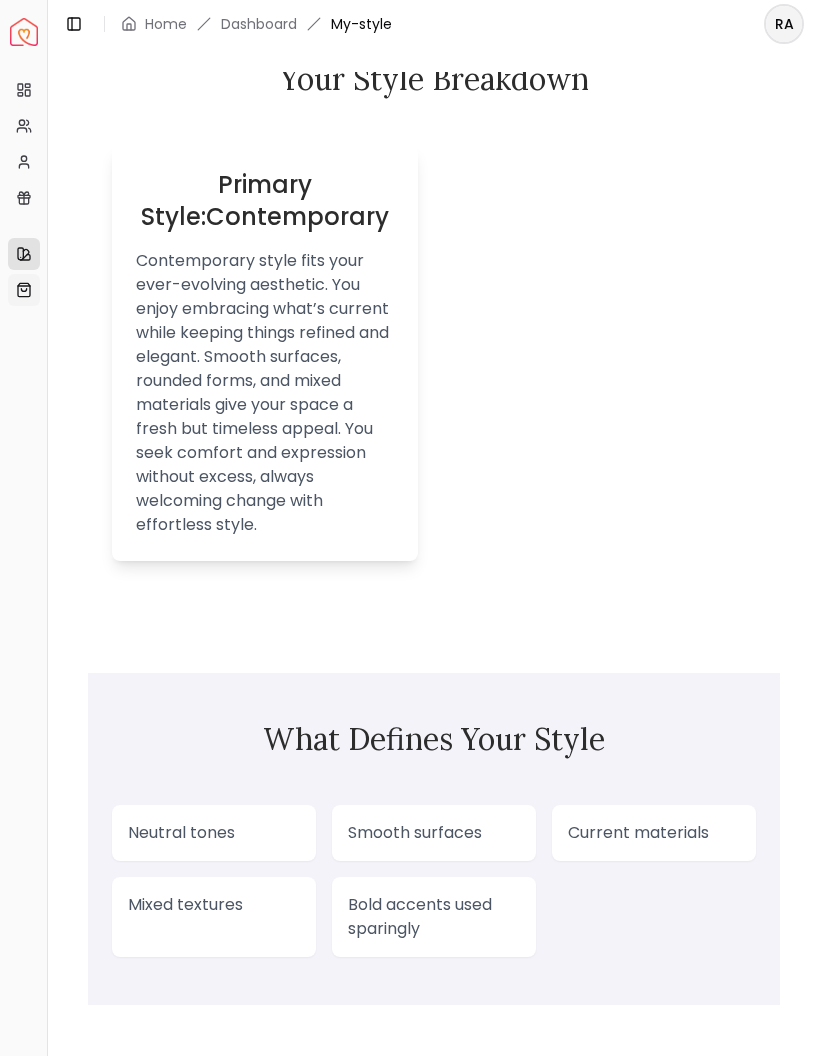 scroll, scrollTop: 1695, scrollLeft: 0, axis: vertical 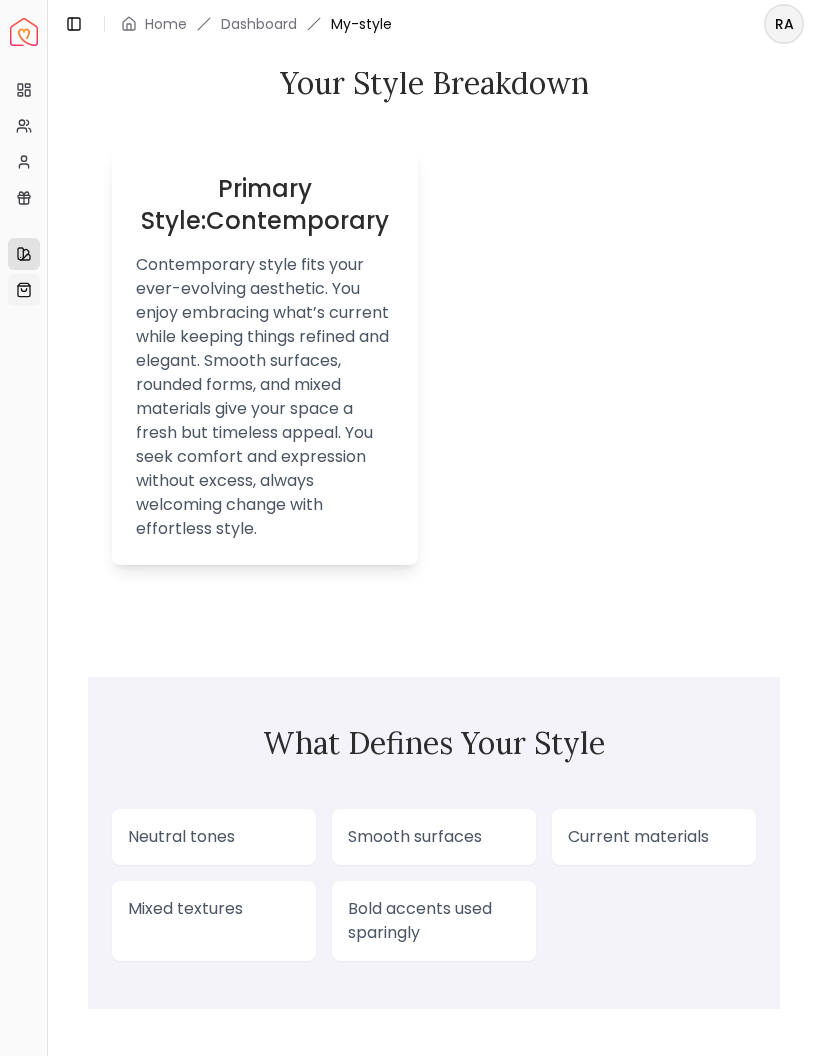 click on "My Store" at bounding box center [24, 290] 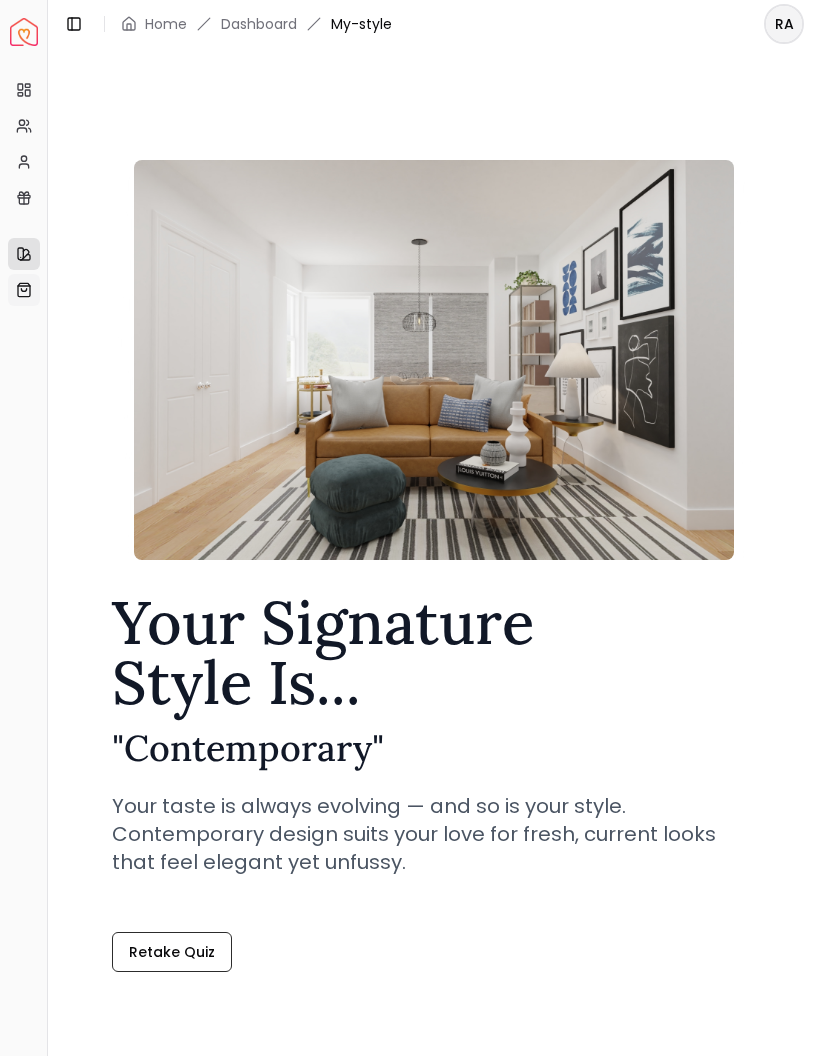 scroll, scrollTop: 0, scrollLeft: 0, axis: both 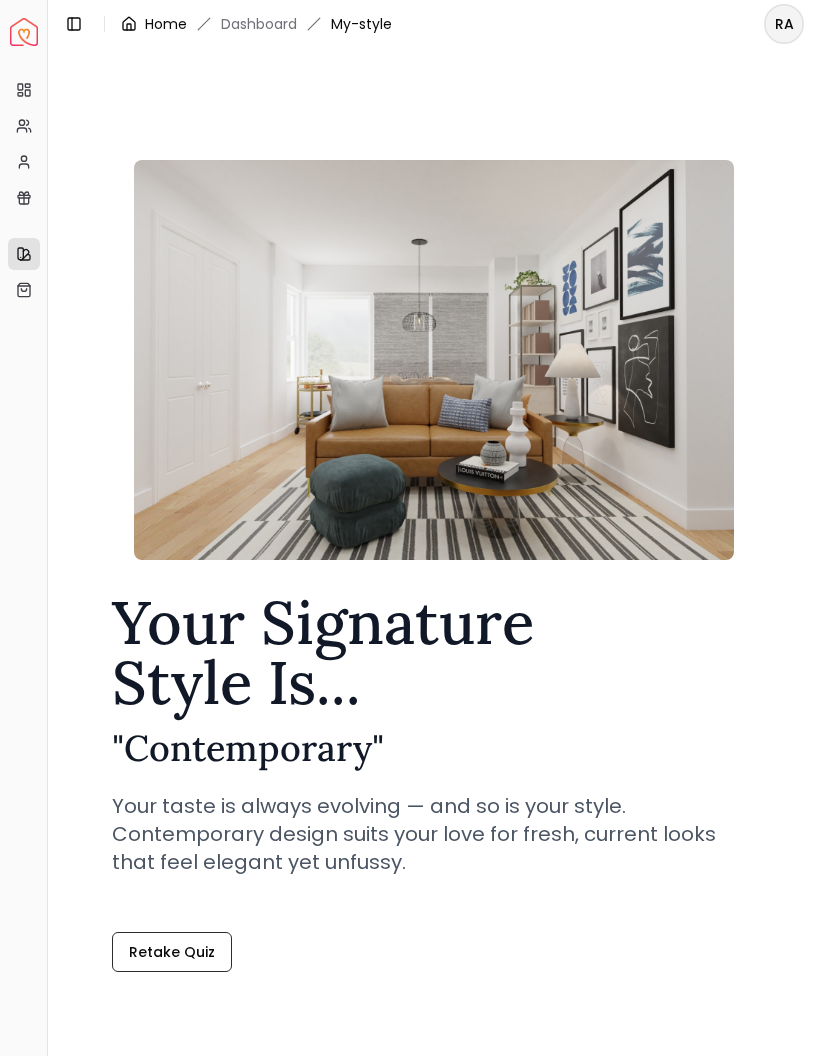 click on "Home" at bounding box center [166, 24] 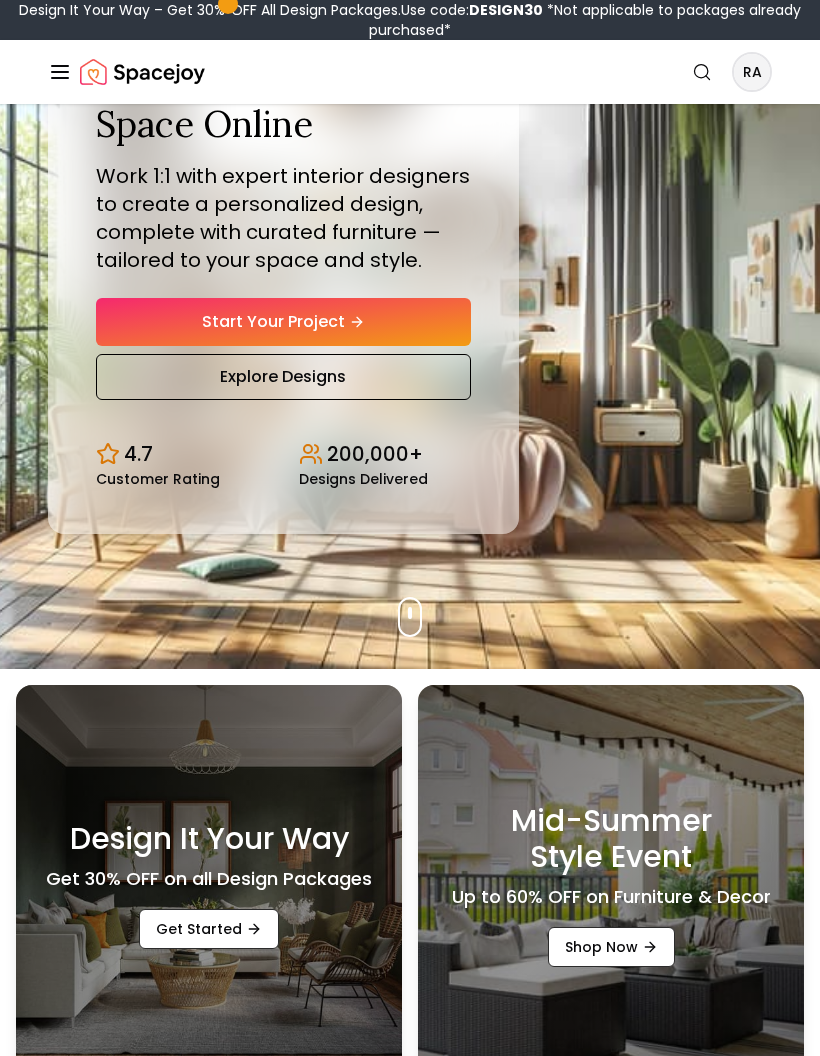 scroll, scrollTop: 0, scrollLeft: 0, axis: both 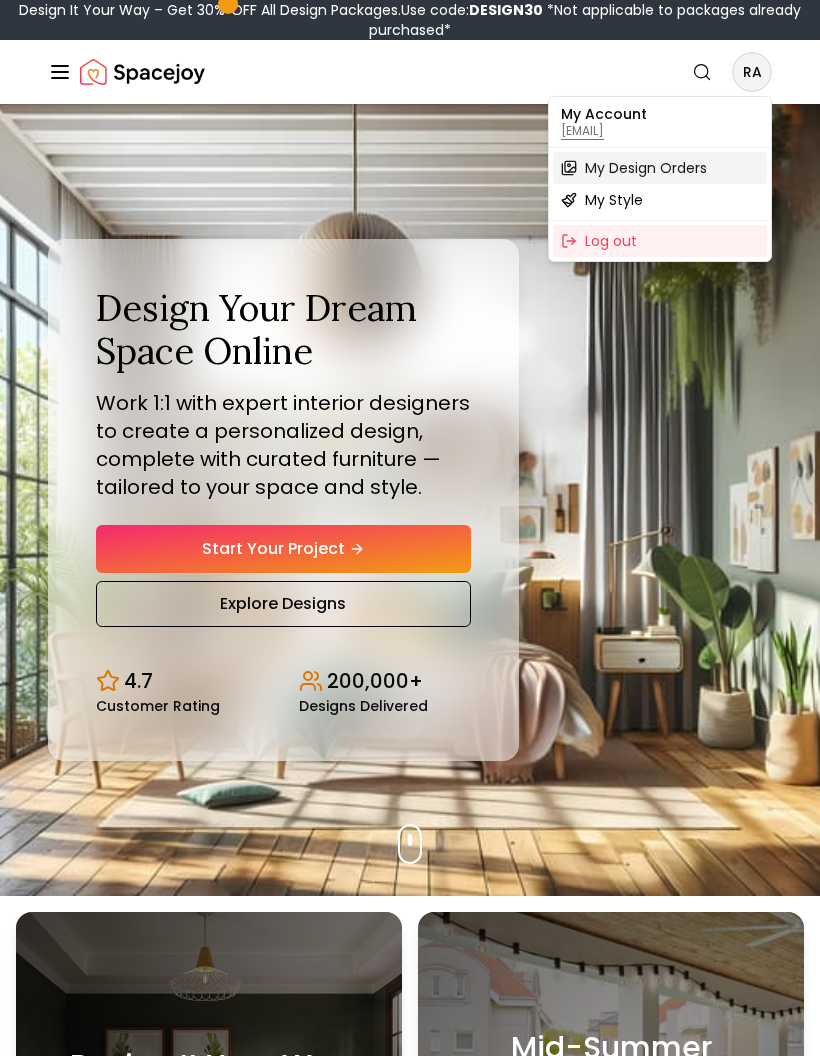 click on "My Design Orders" at bounding box center [646, 168] 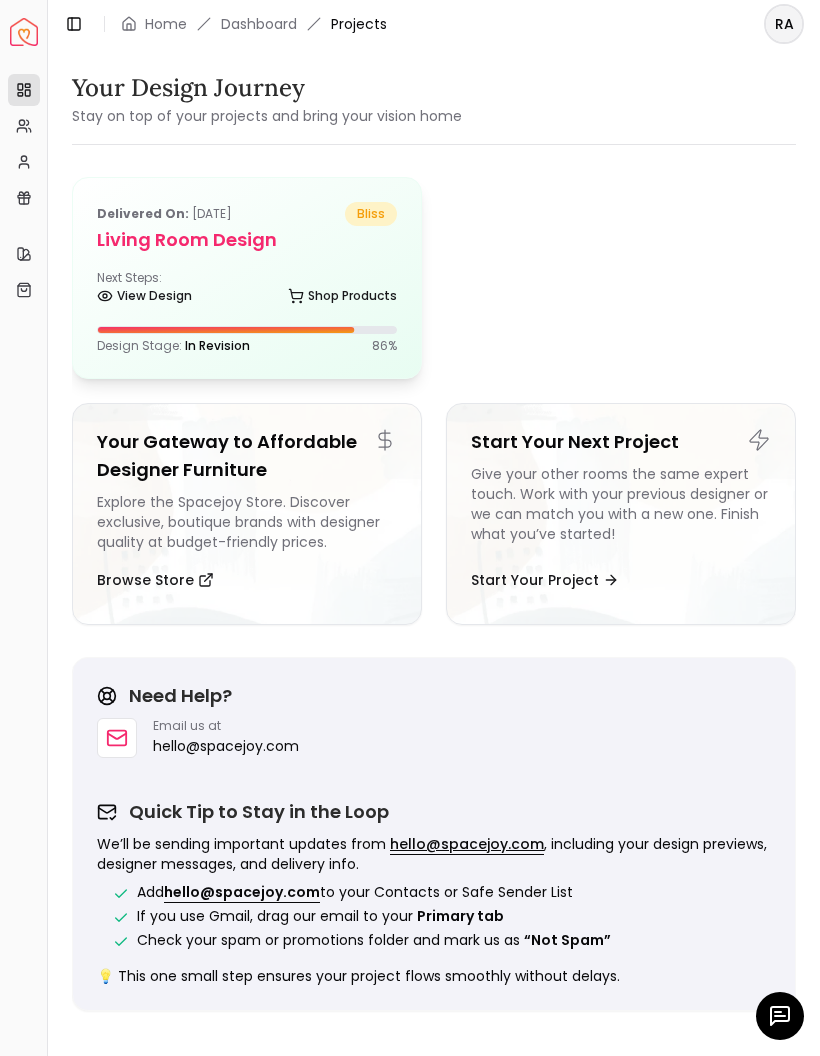 click on "Delivered on:   [DATE] bliss Living Room design Next Steps: View Design Shop Products Design Stage:   In Revision 86 %" at bounding box center (247, 278) 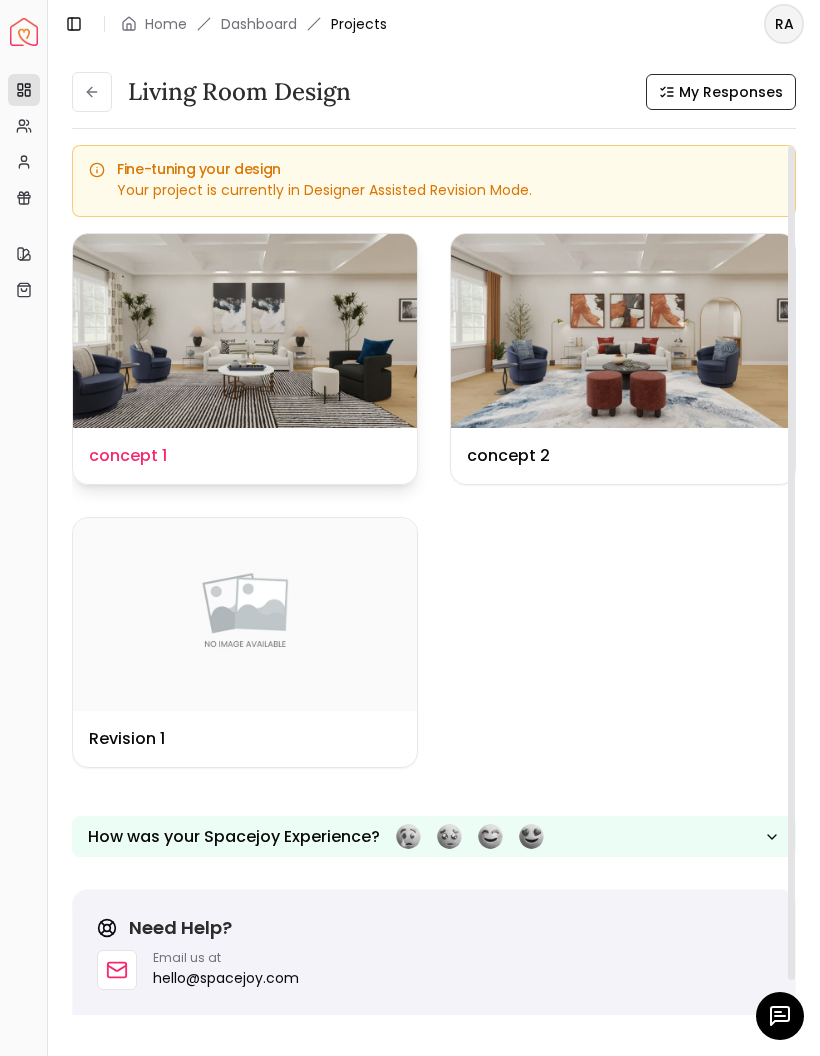 click at bounding box center [245, 331] 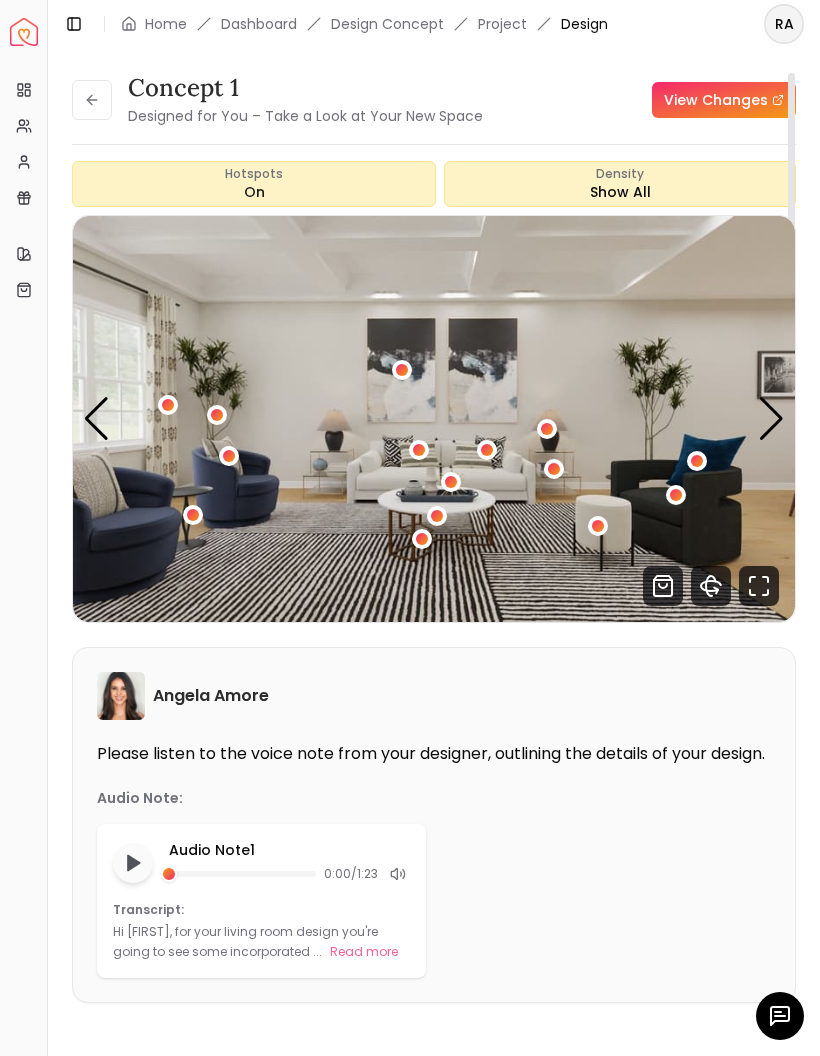 scroll, scrollTop: 0, scrollLeft: 0, axis: both 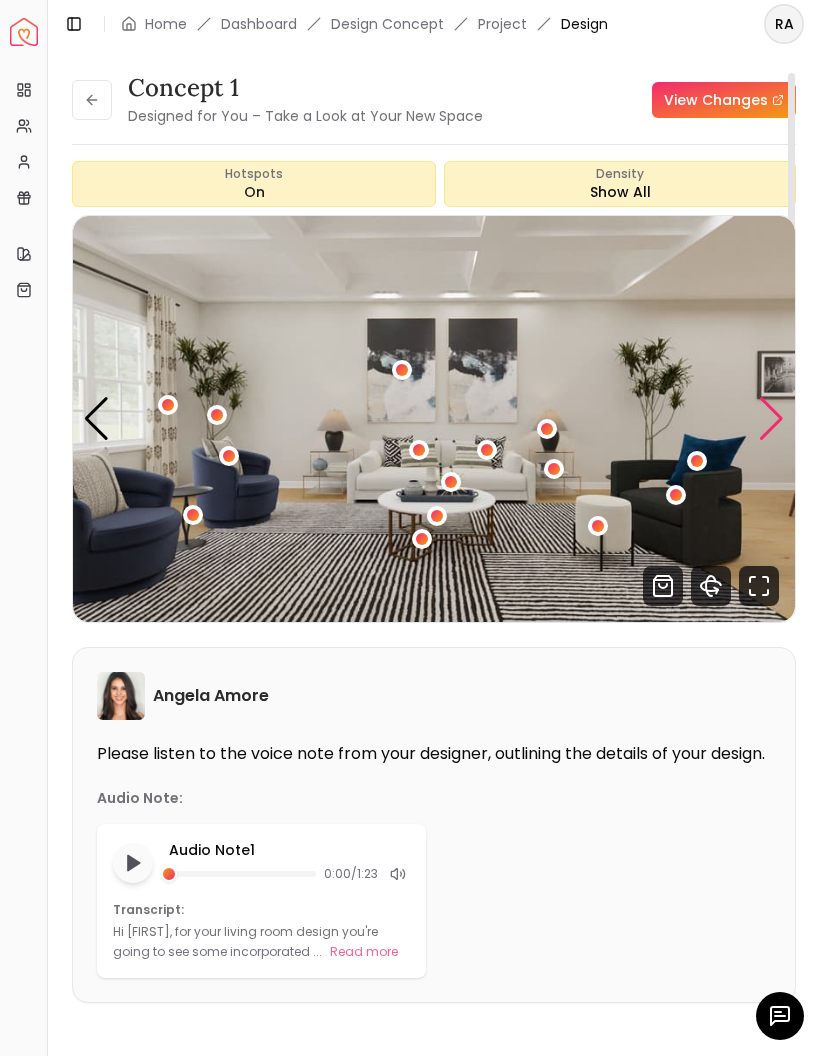 click at bounding box center (771, 419) 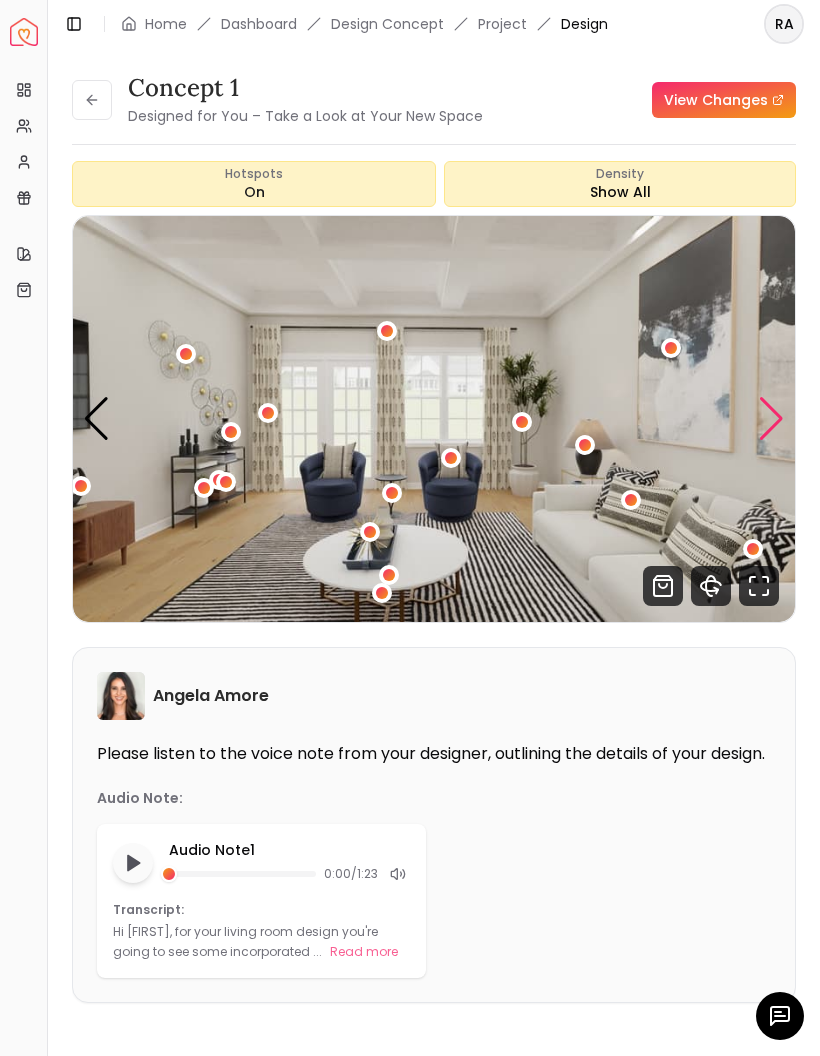 click at bounding box center (771, 419) 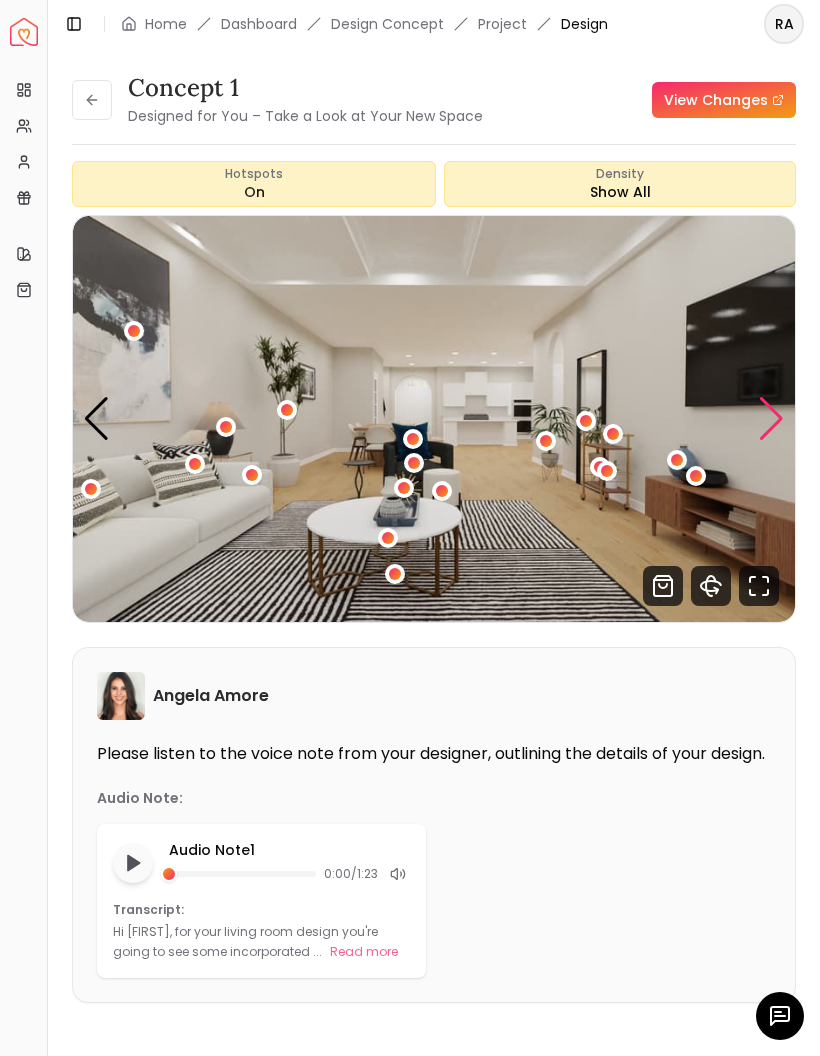 click at bounding box center [771, 419] 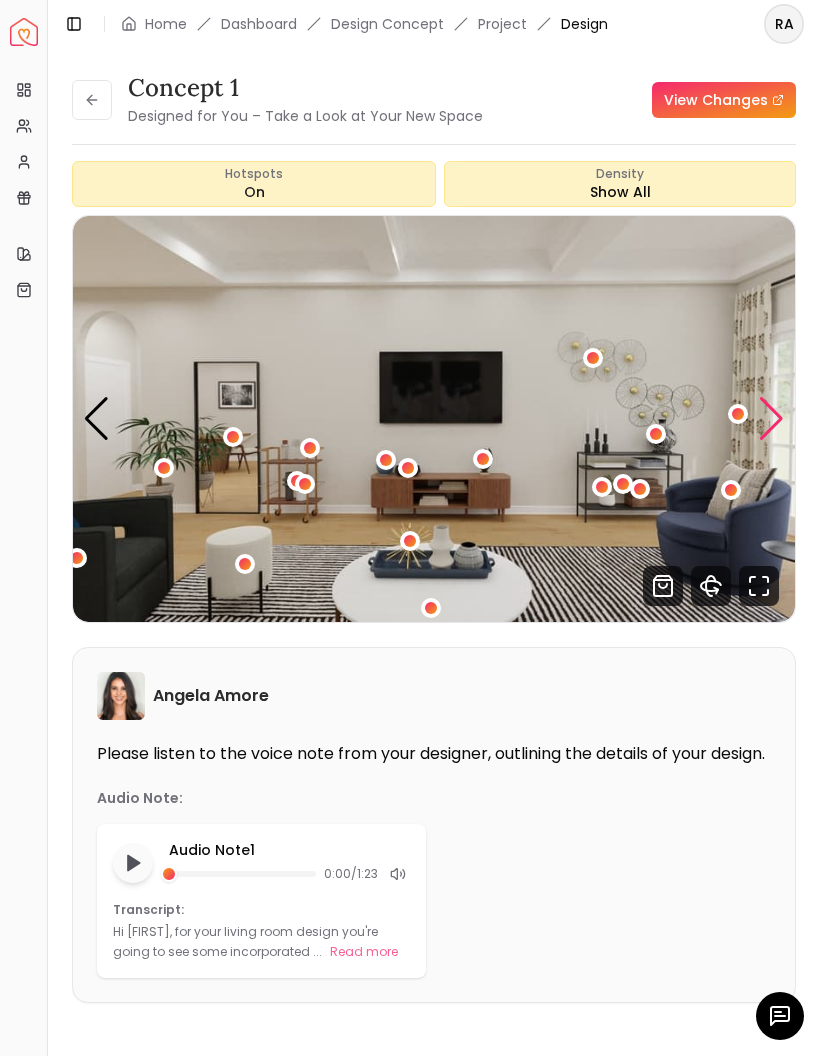 click at bounding box center [771, 419] 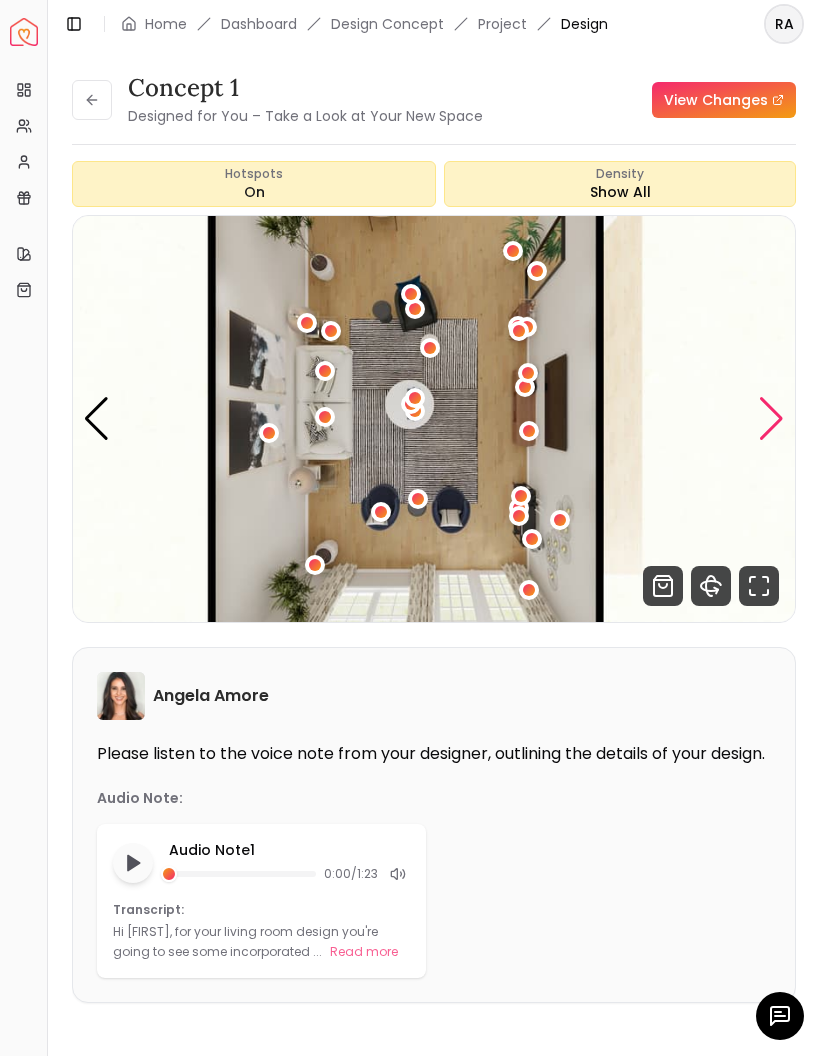 click at bounding box center [771, 419] 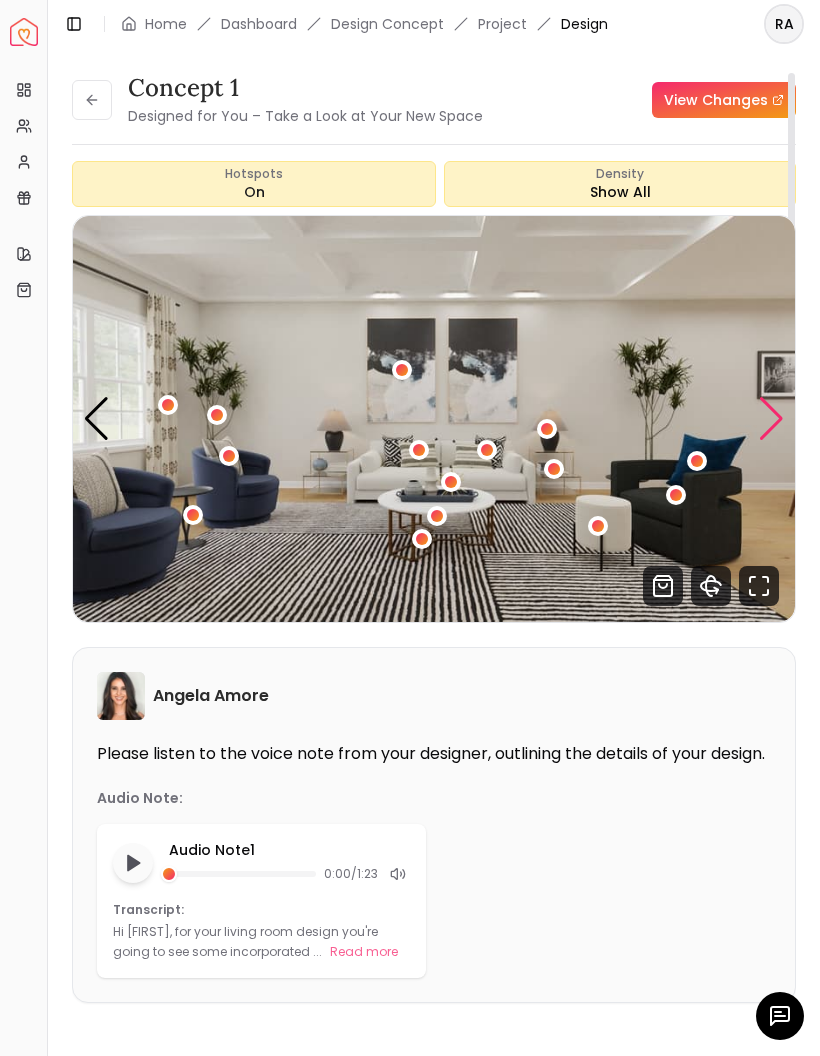 click at bounding box center (771, 419) 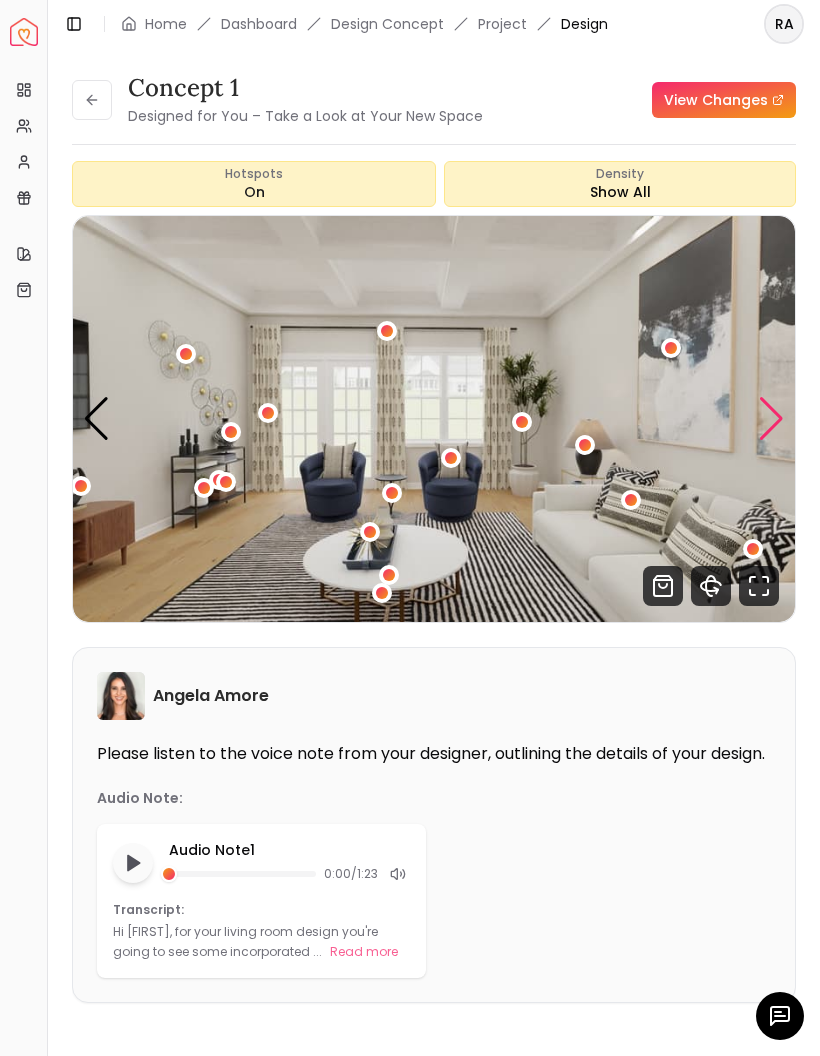 click at bounding box center [771, 419] 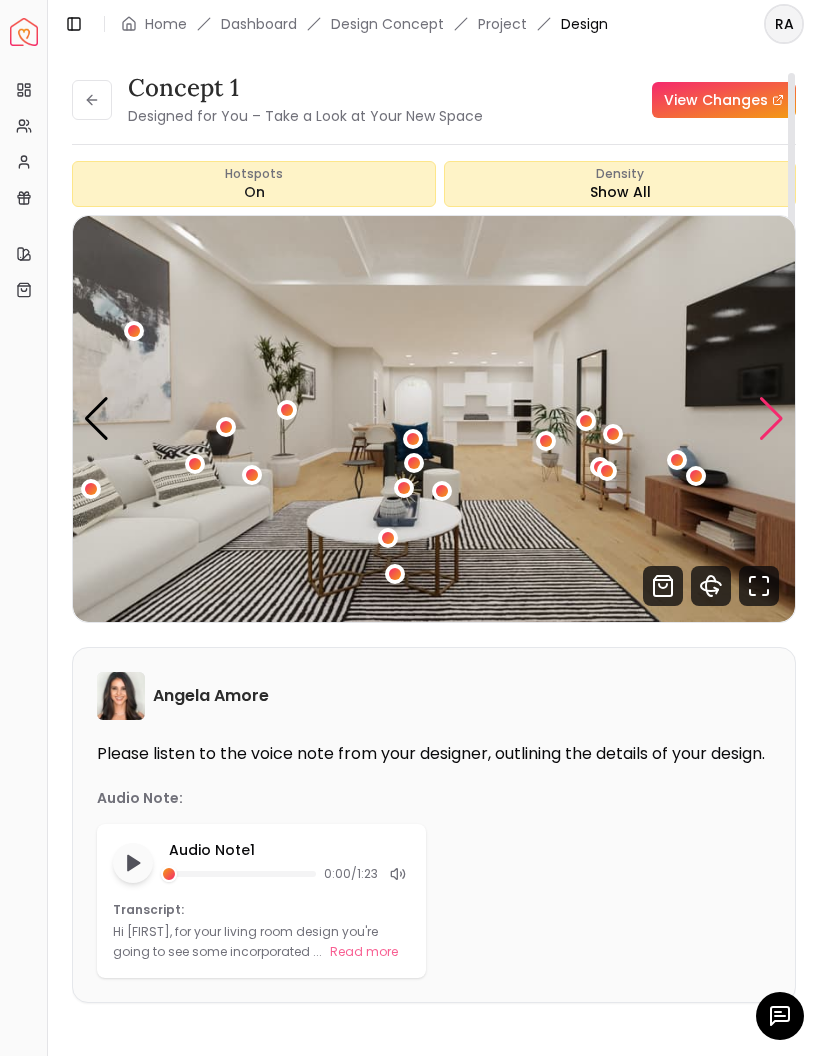 click at bounding box center [771, 419] 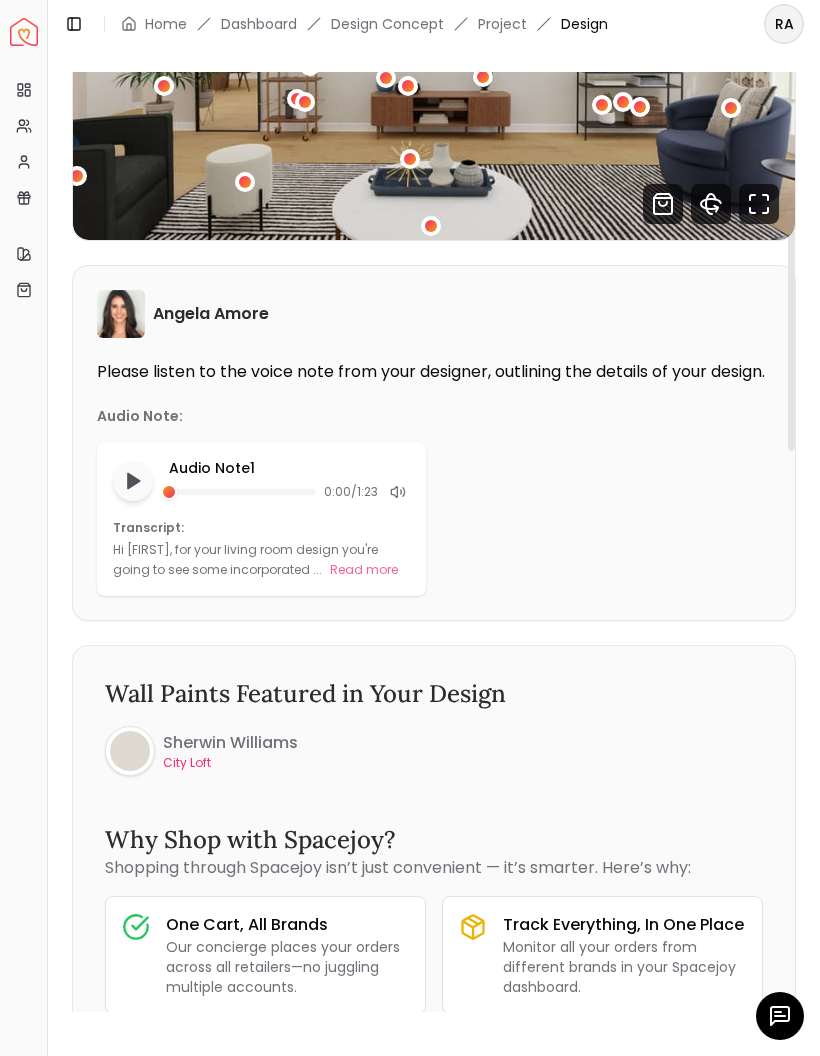 scroll, scrollTop: 351, scrollLeft: 0, axis: vertical 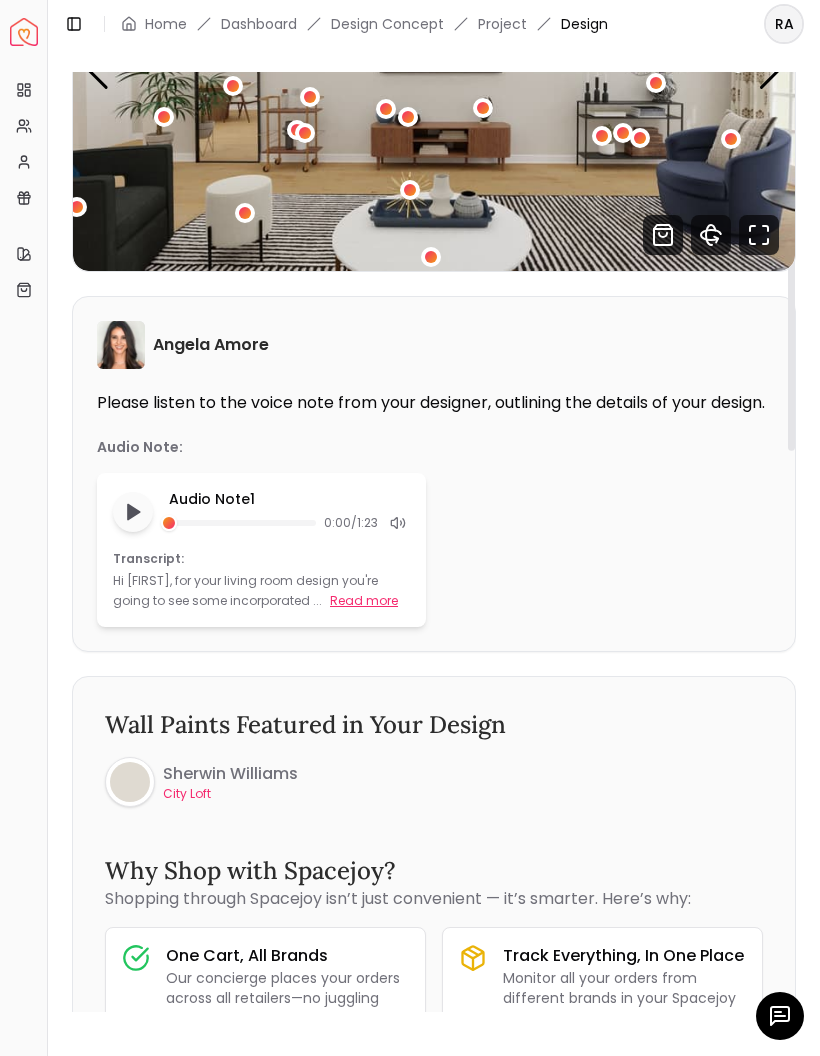 click on "Read more" at bounding box center (364, 601) 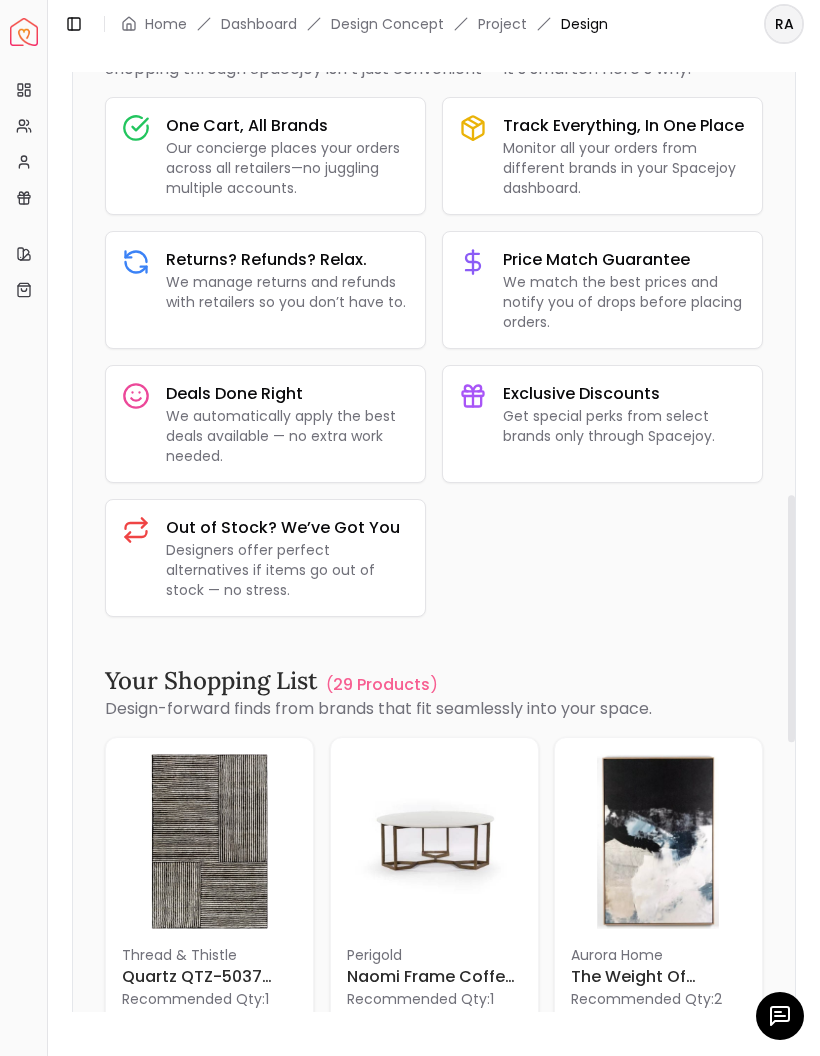 click at bounding box center [780, 1016] 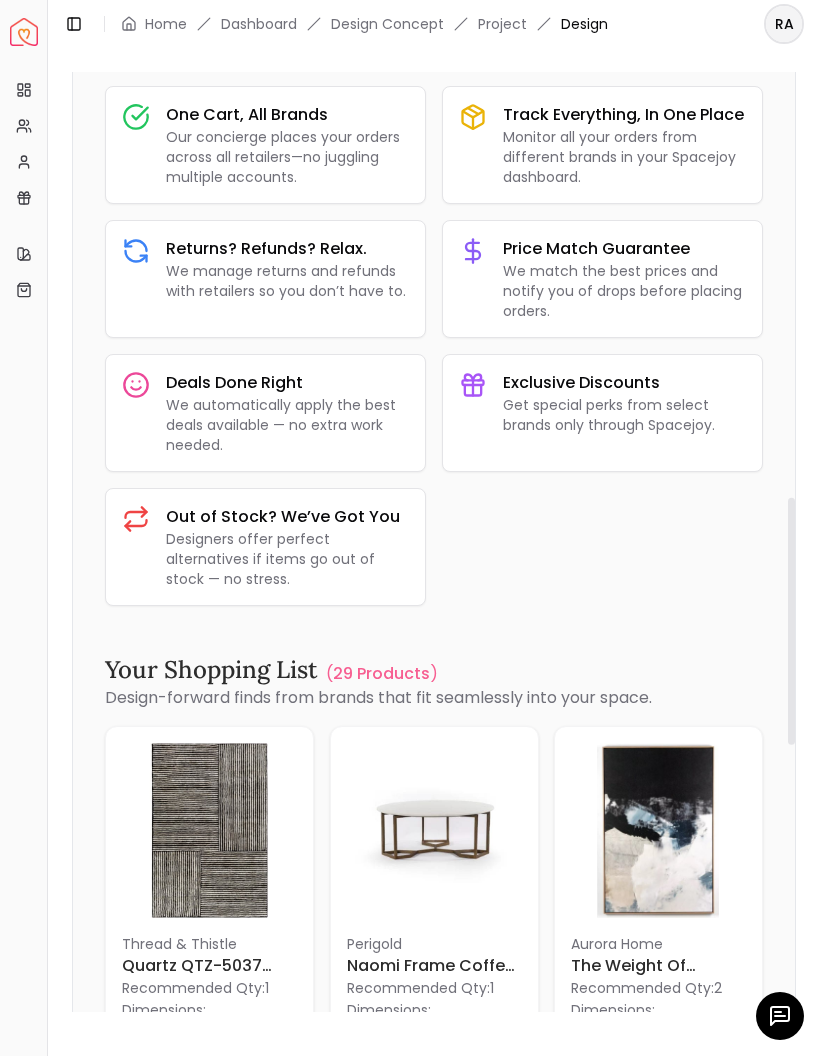 click at bounding box center (780, 1016) 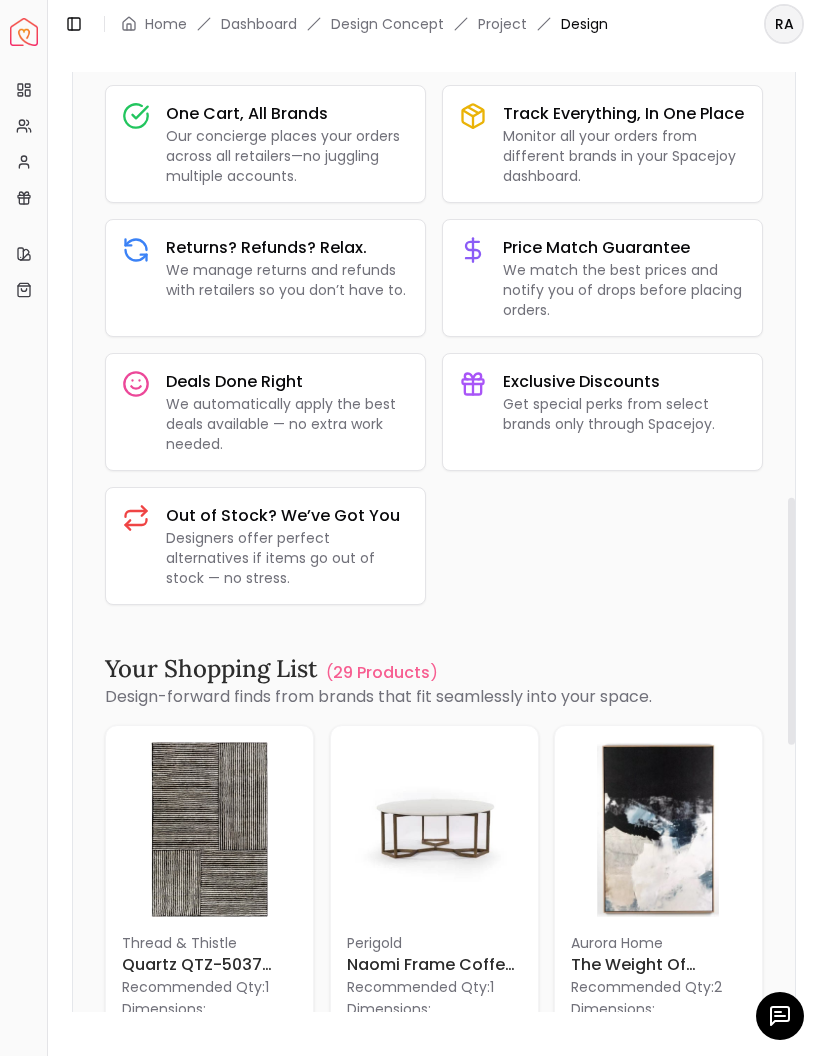 scroll, scrollTop: 1754, scrollLeft: 0, axis: vertical 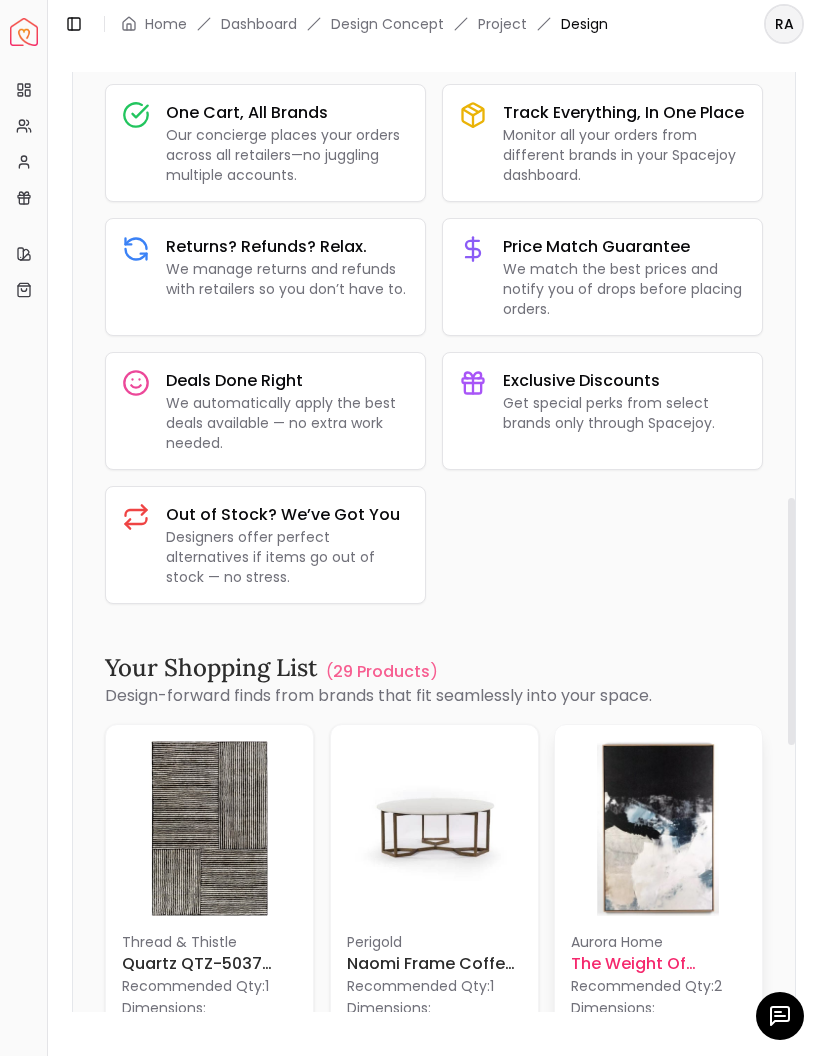 click on "Aurora Home The Weight Of Silence by Melanie Biehle Recommended Qty:  2 Dimensions:  60.00"   H  x  40.00"   W  x  1.00"   D $1,099.00 $1,319.00 17% Off Shop Now" at bounding box center [658, 962] 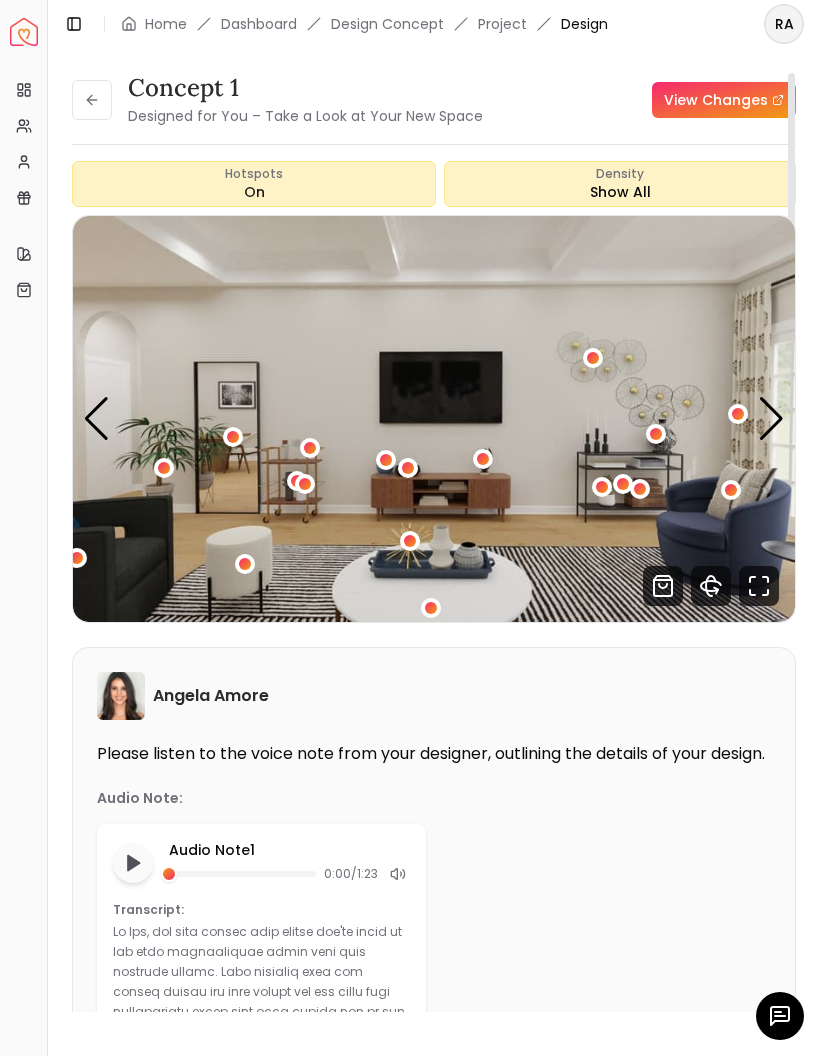 scroll, scrollTop: 0, scrollLeft: 0, axis: both 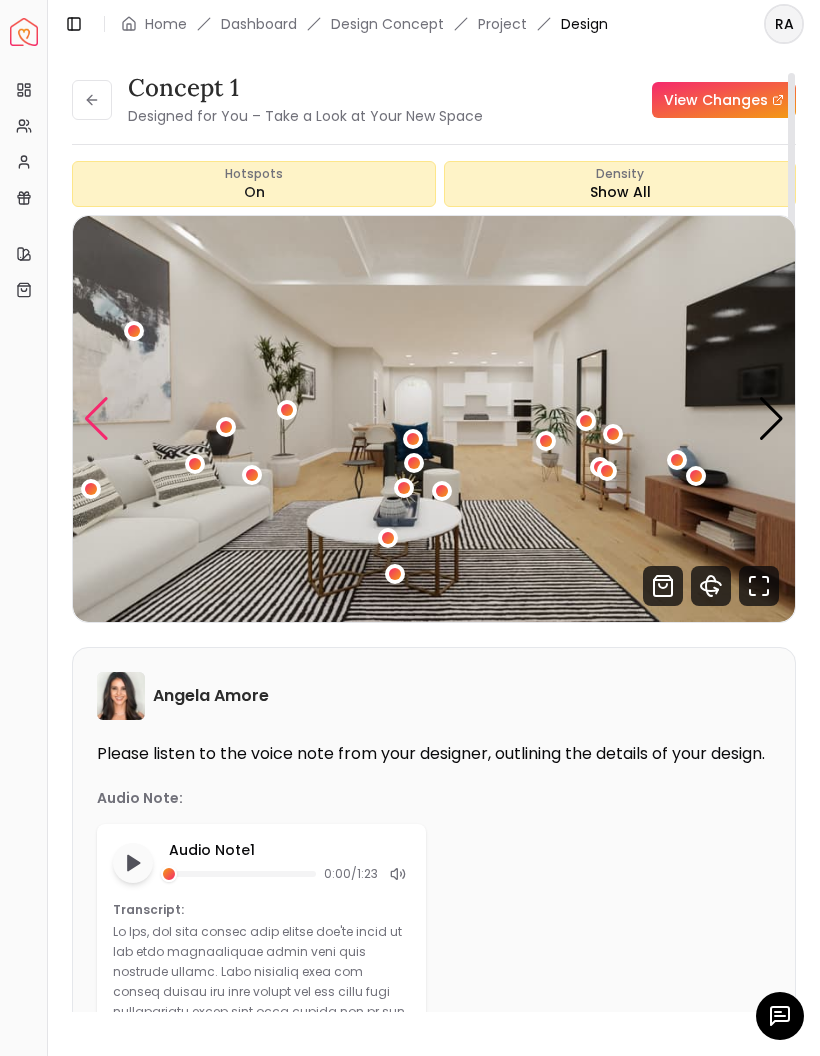 click at bounding box center (96, 419) 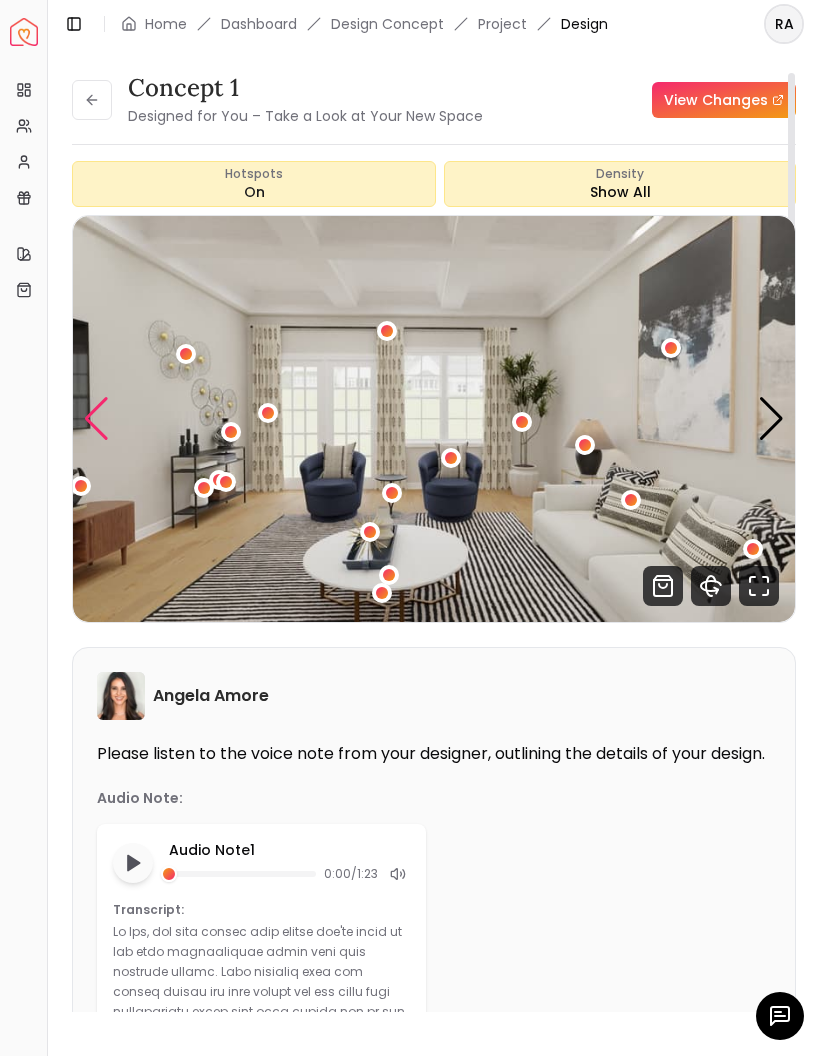 click at bounding box center [96, 419] 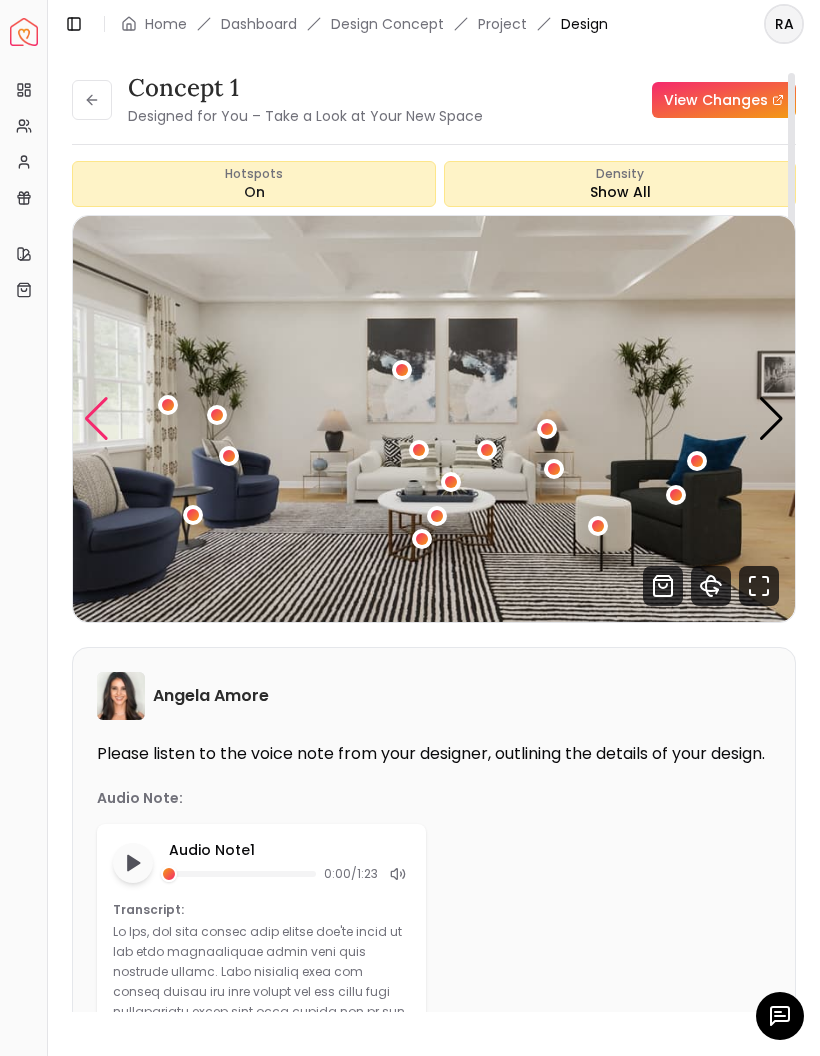 scroll, scrollTop: 0, scrollLeft: 0, axis: both 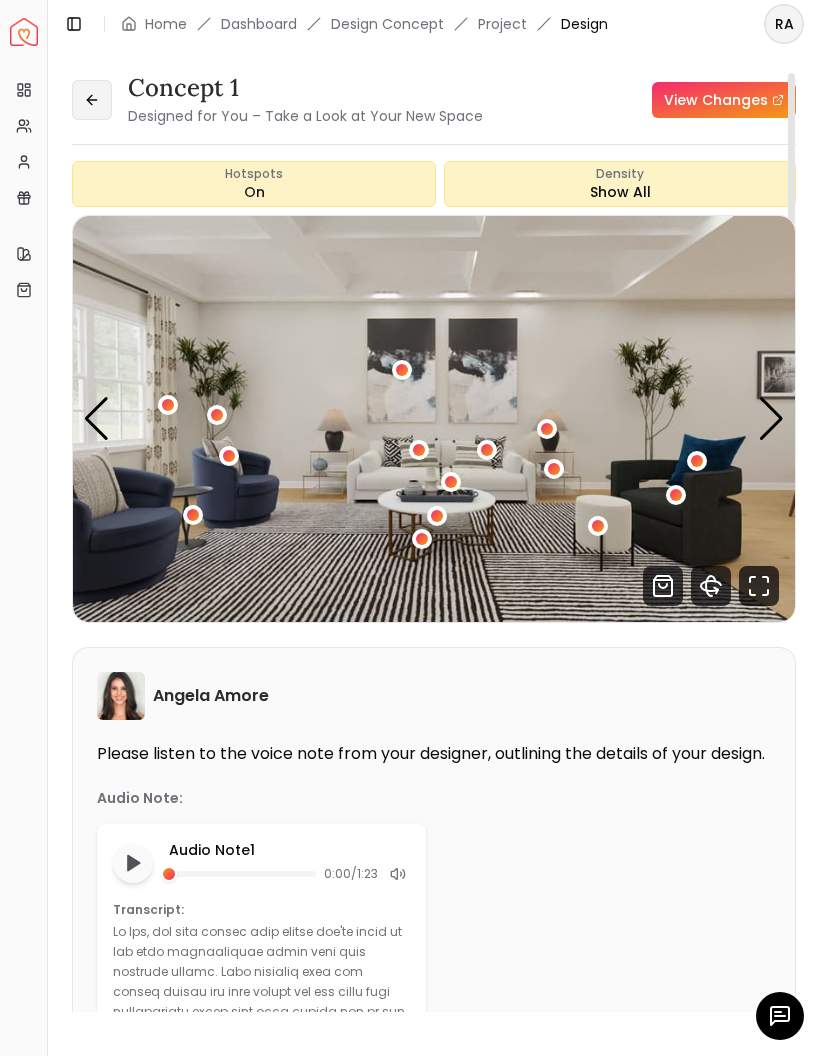 click 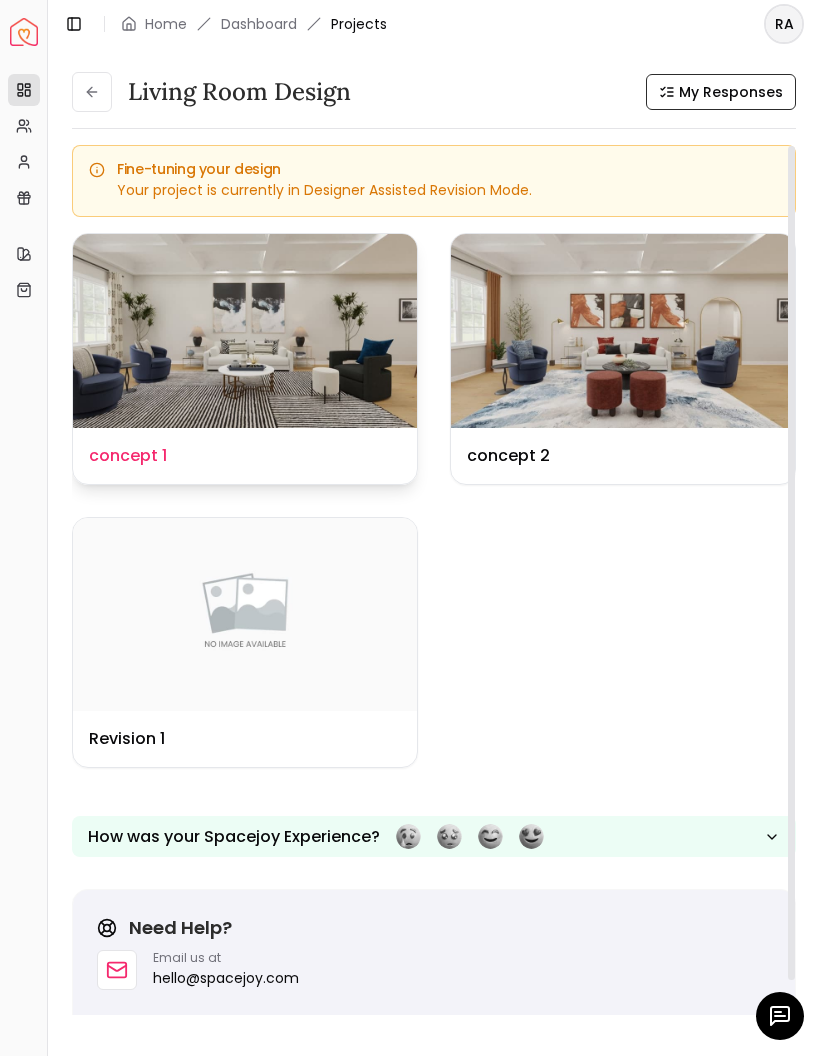 click at bounding box center [245, 331] 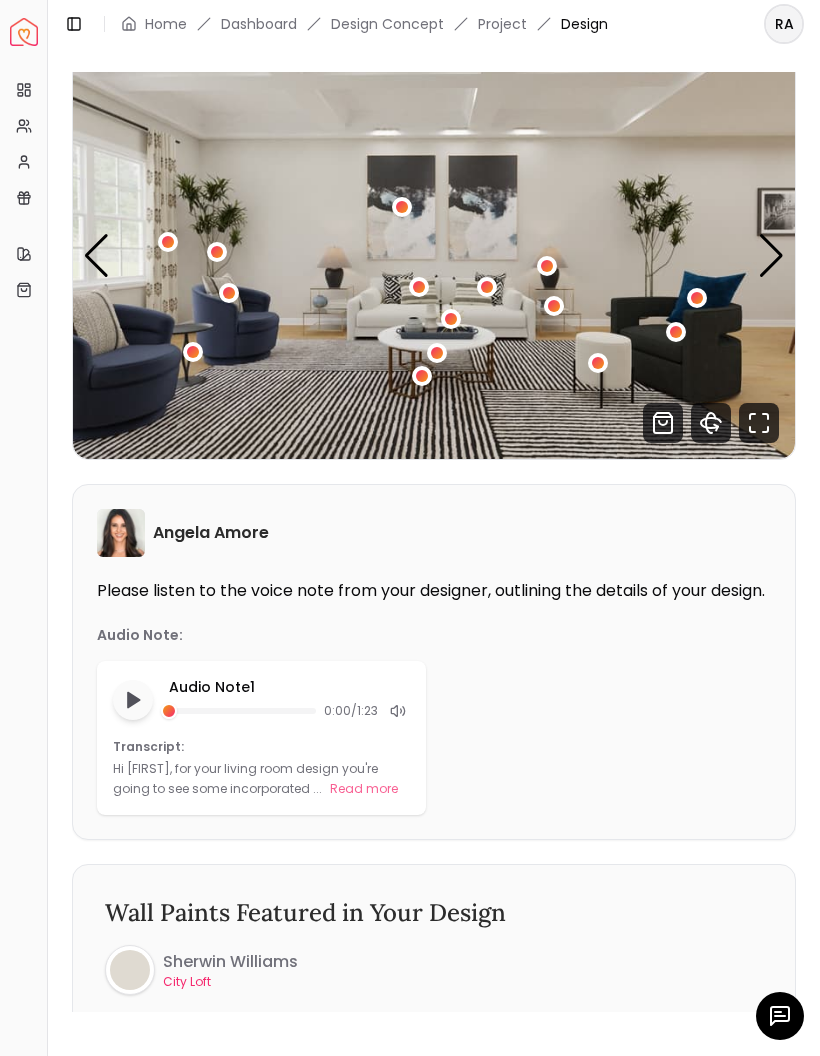 scroll, scrollTop: 160, scrollLeft: 0, axis: vertical 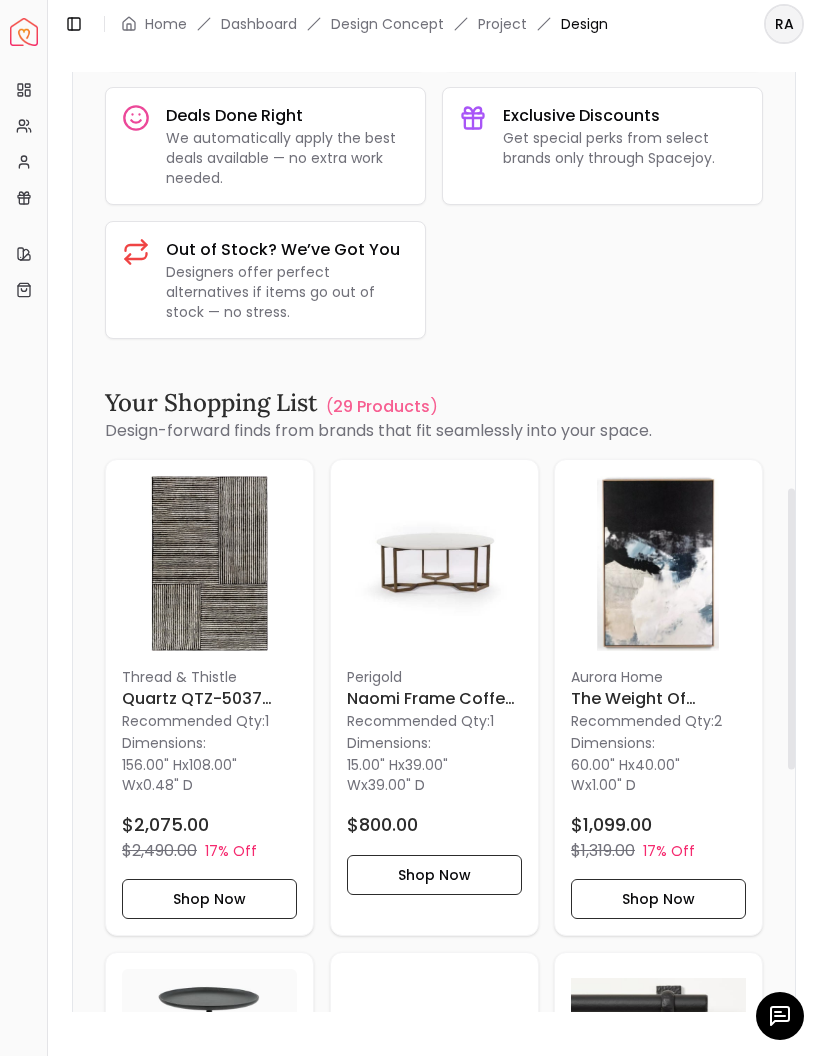 click 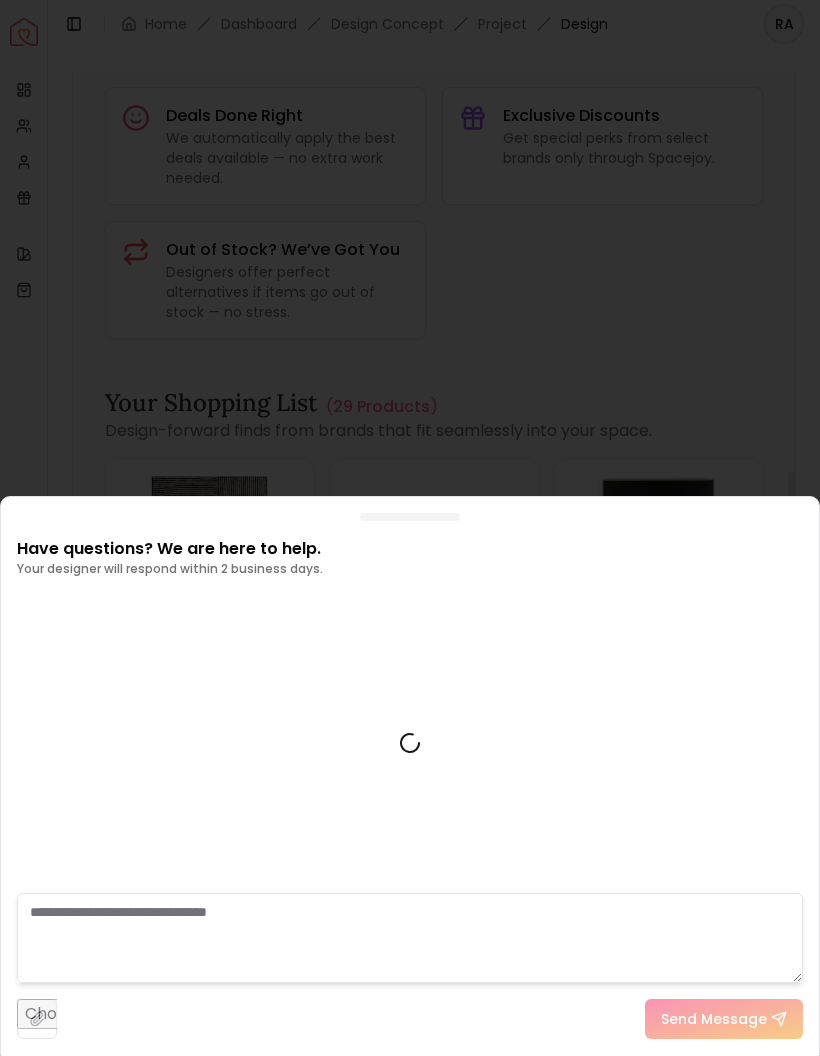scroll, scrollTop: 1427, scrollLeft: 0, axis: vertical 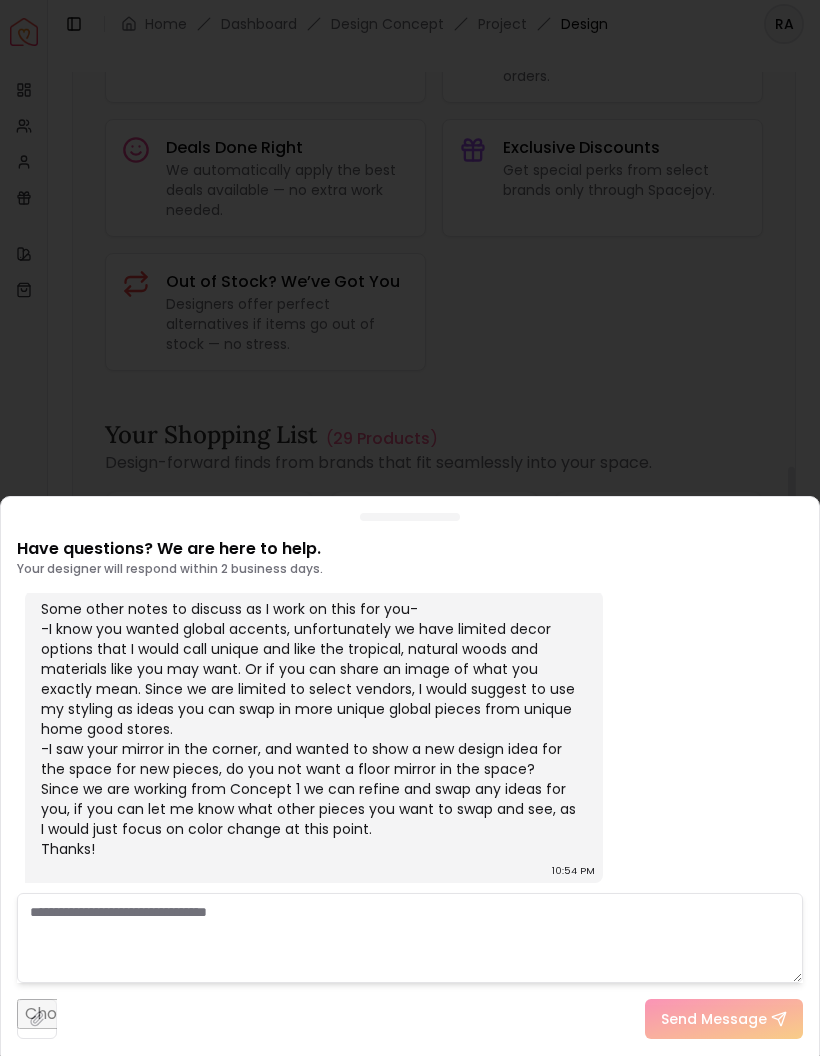click at bounding box center (410, 938) 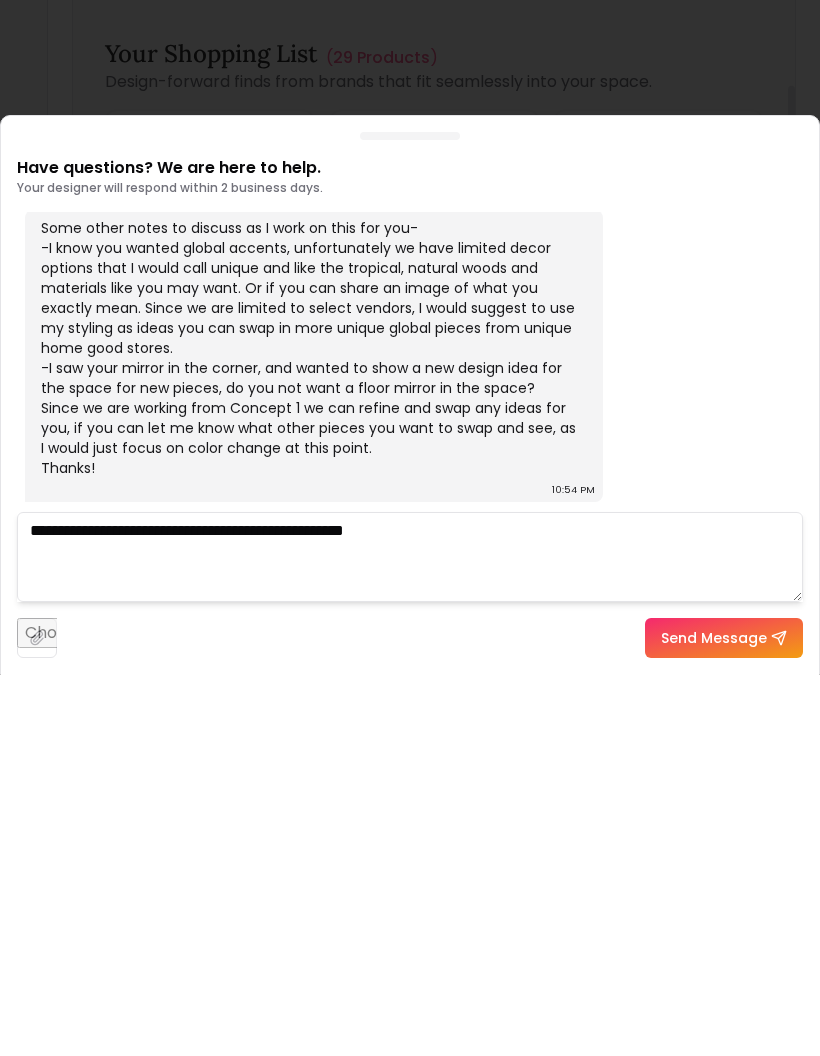 click on "**********" at bounding box center (410, 938) 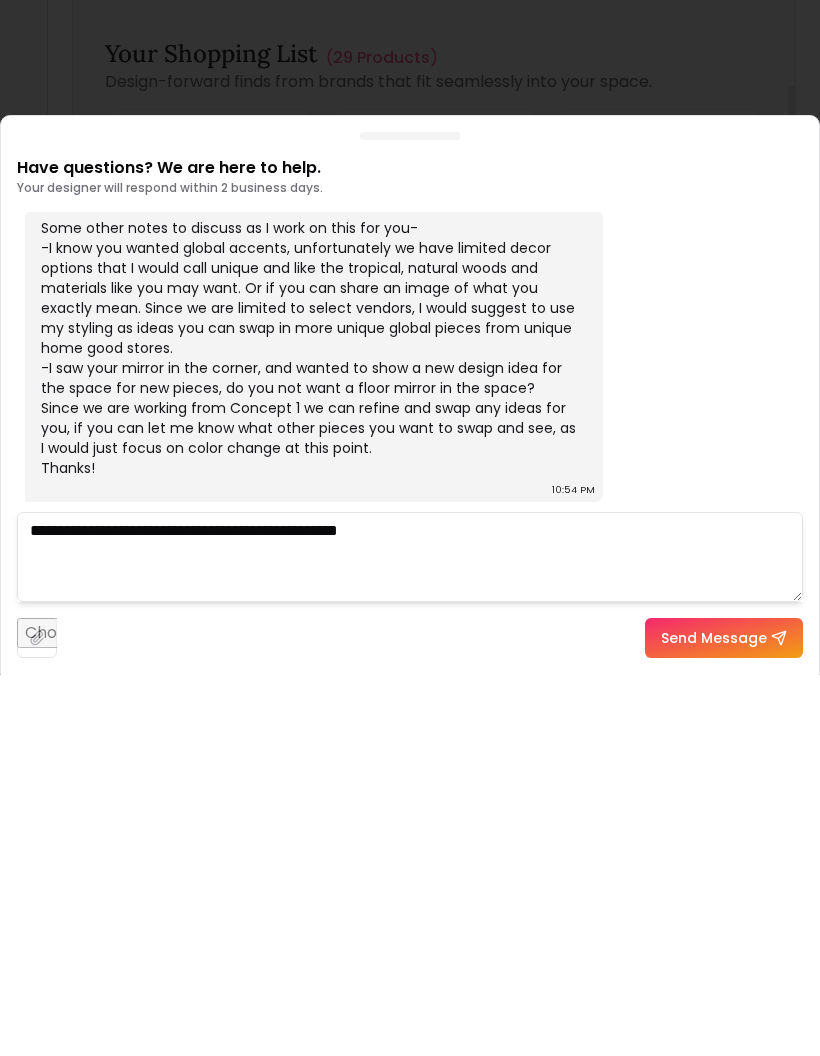 click on "**********" at bounding box center [410, 938] 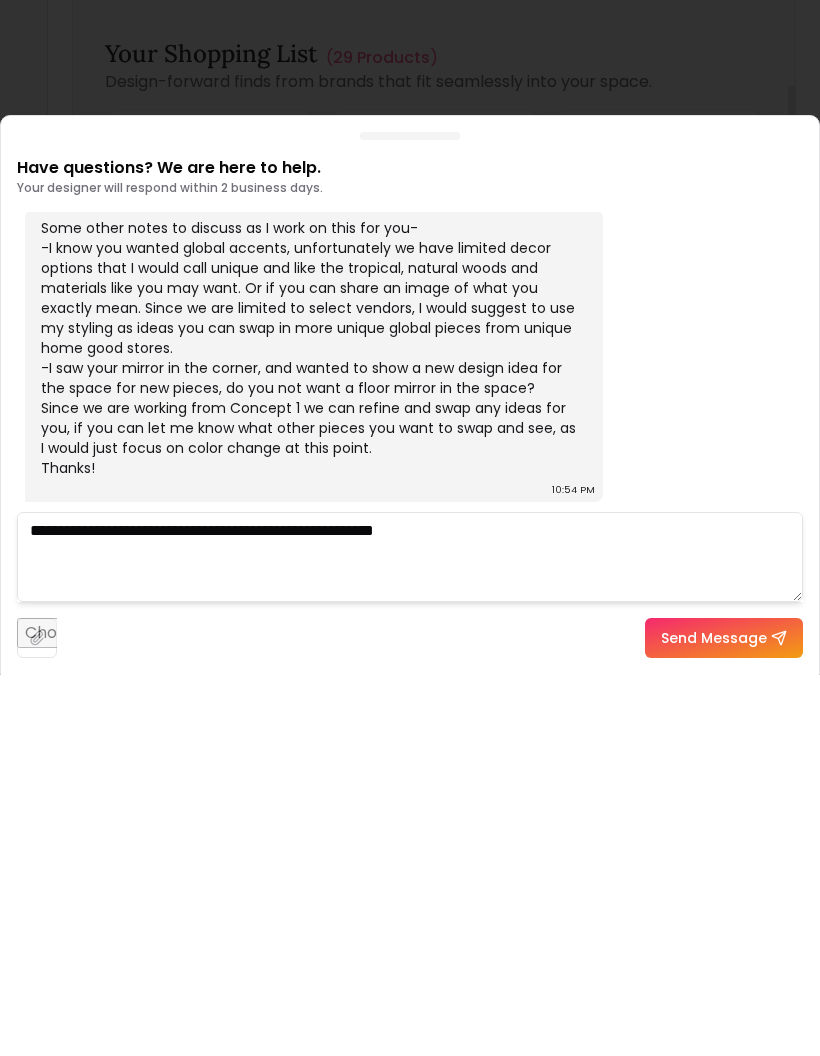 type on "**********" 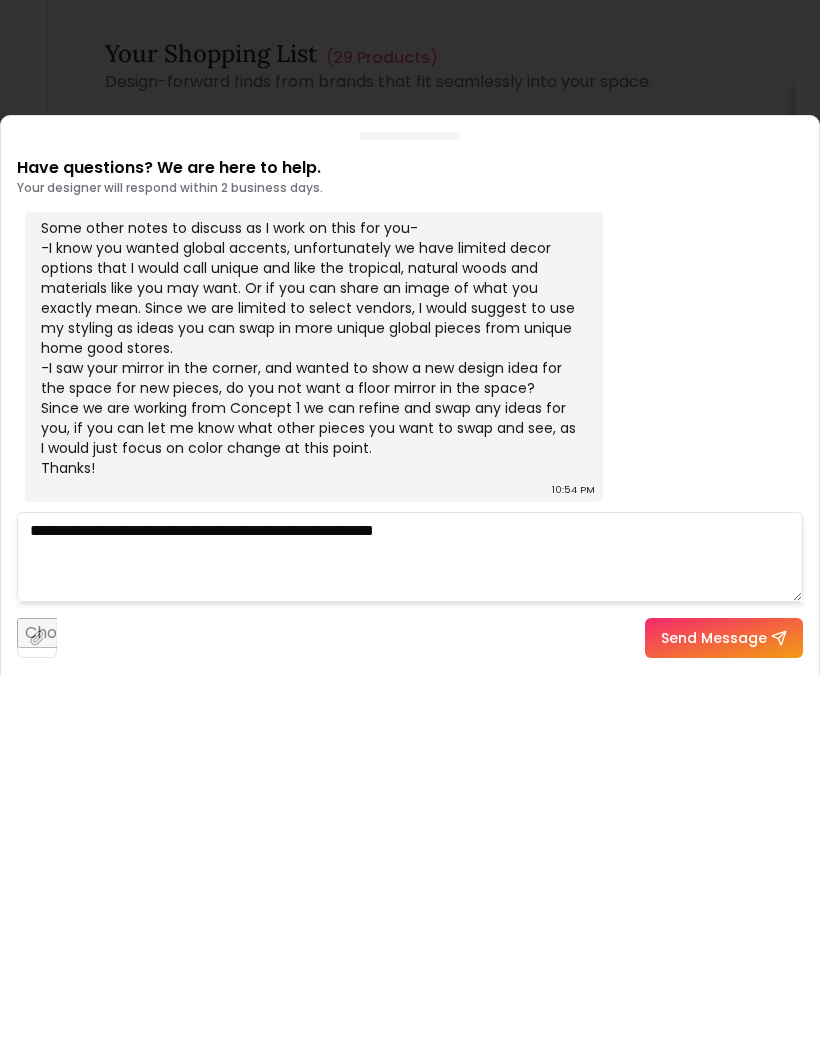click on "Send Message" at bounding box center (724, 1019) 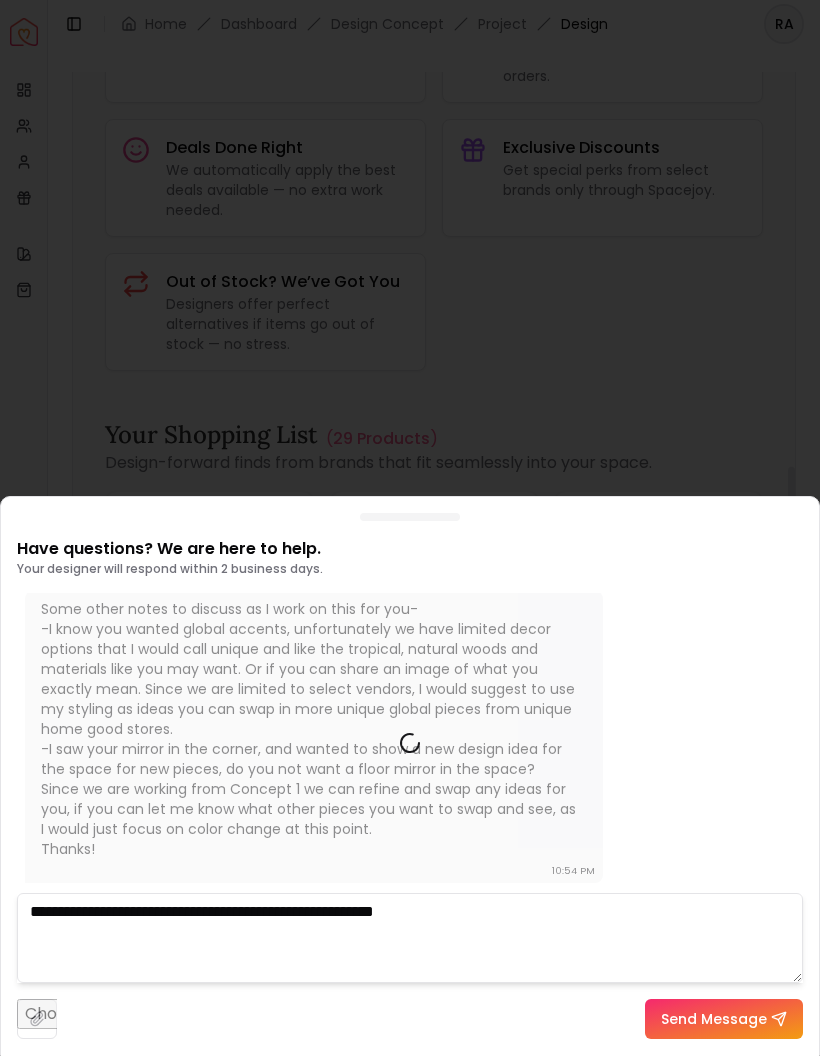 type 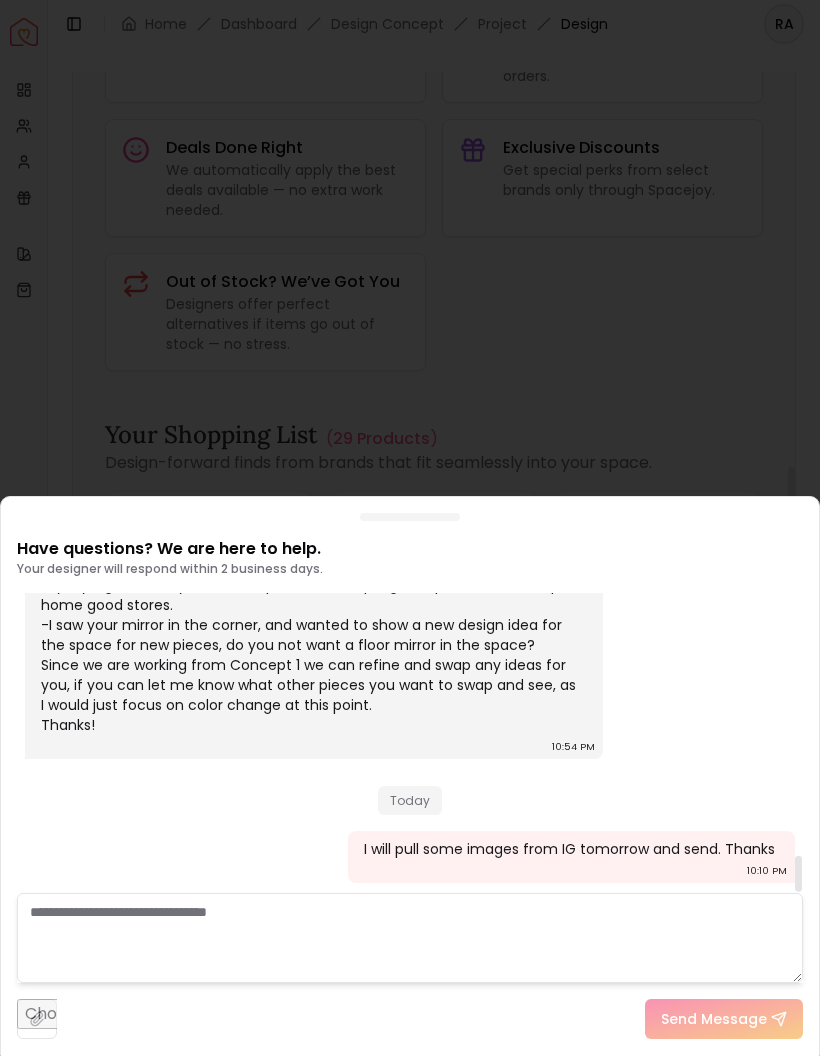 scroll, scrollTop: 2164, scrollLeft: 0, axis: vertical 